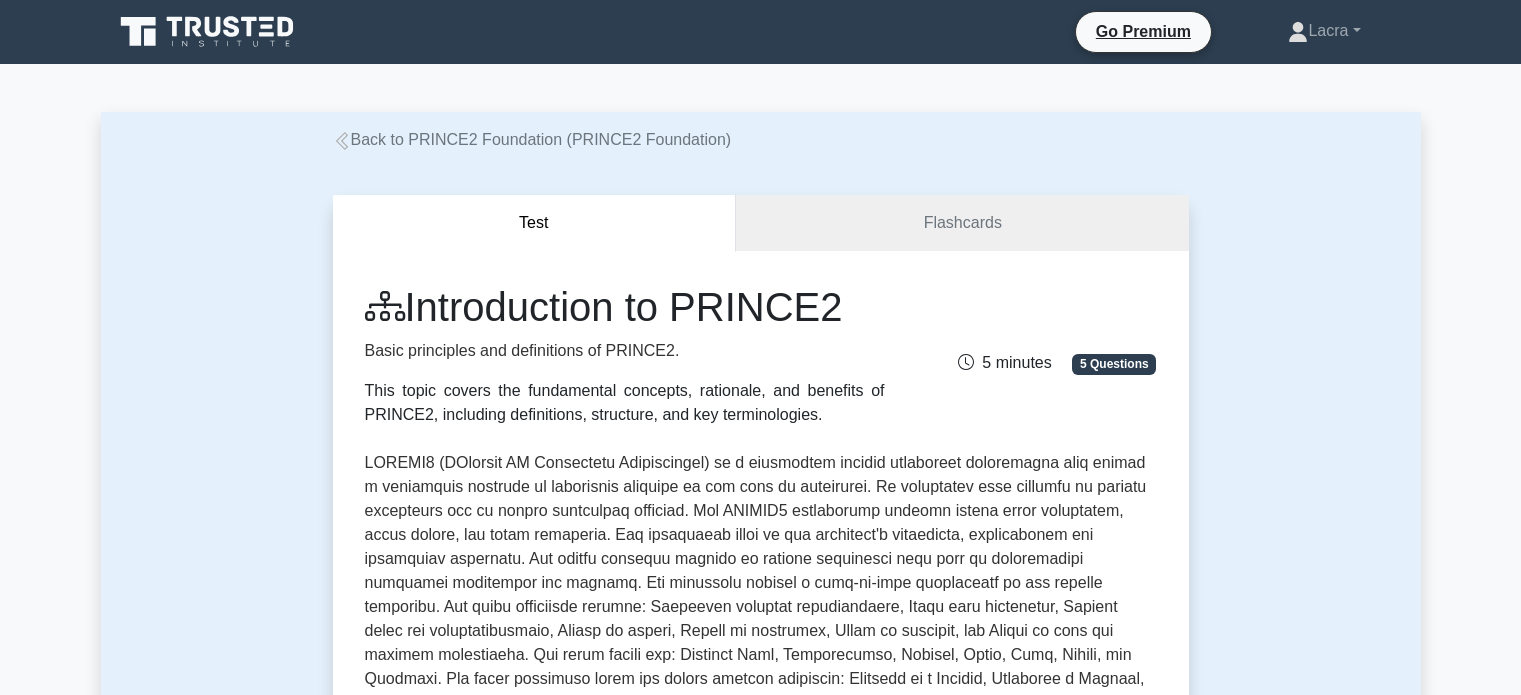 scroll, scrollTop: 200, scrollLeft: 0, axis: vertical 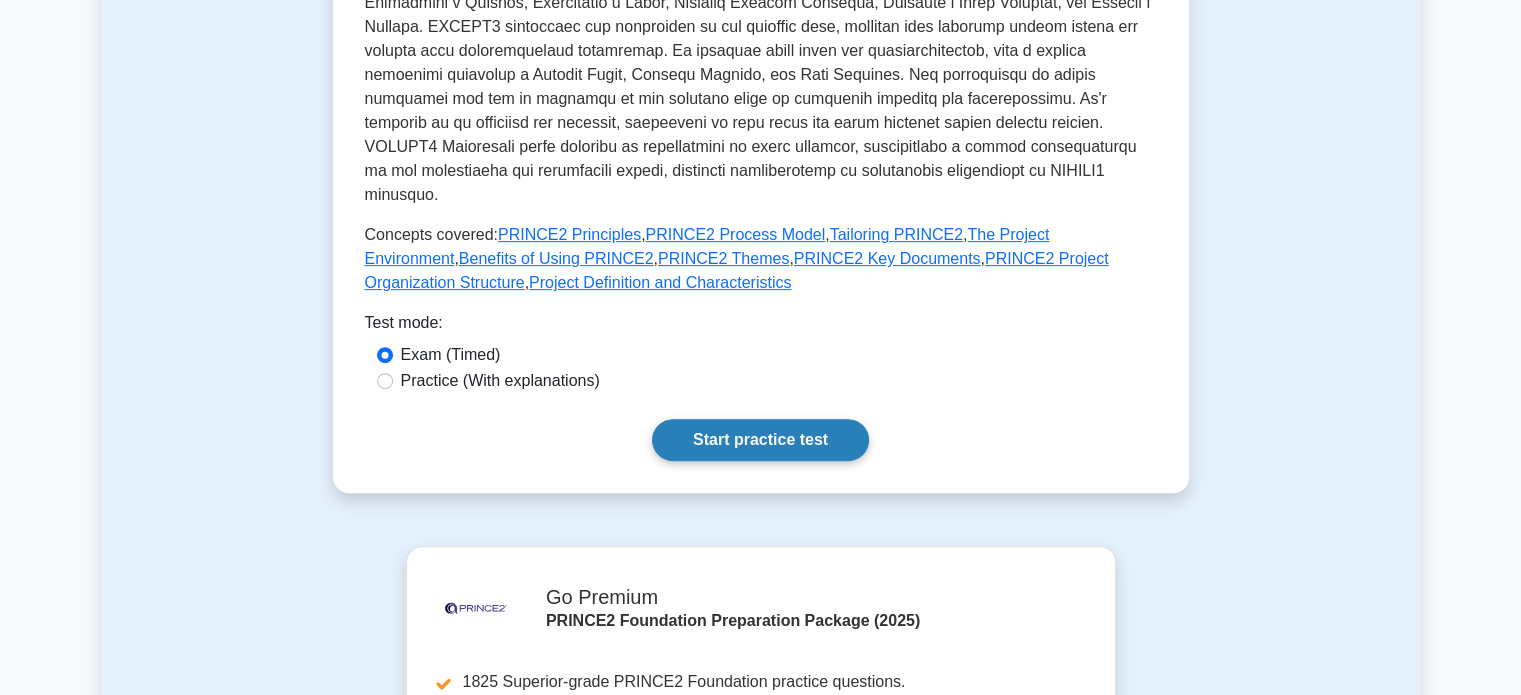 click on "Start practice test" at bounding box center (760, 440) 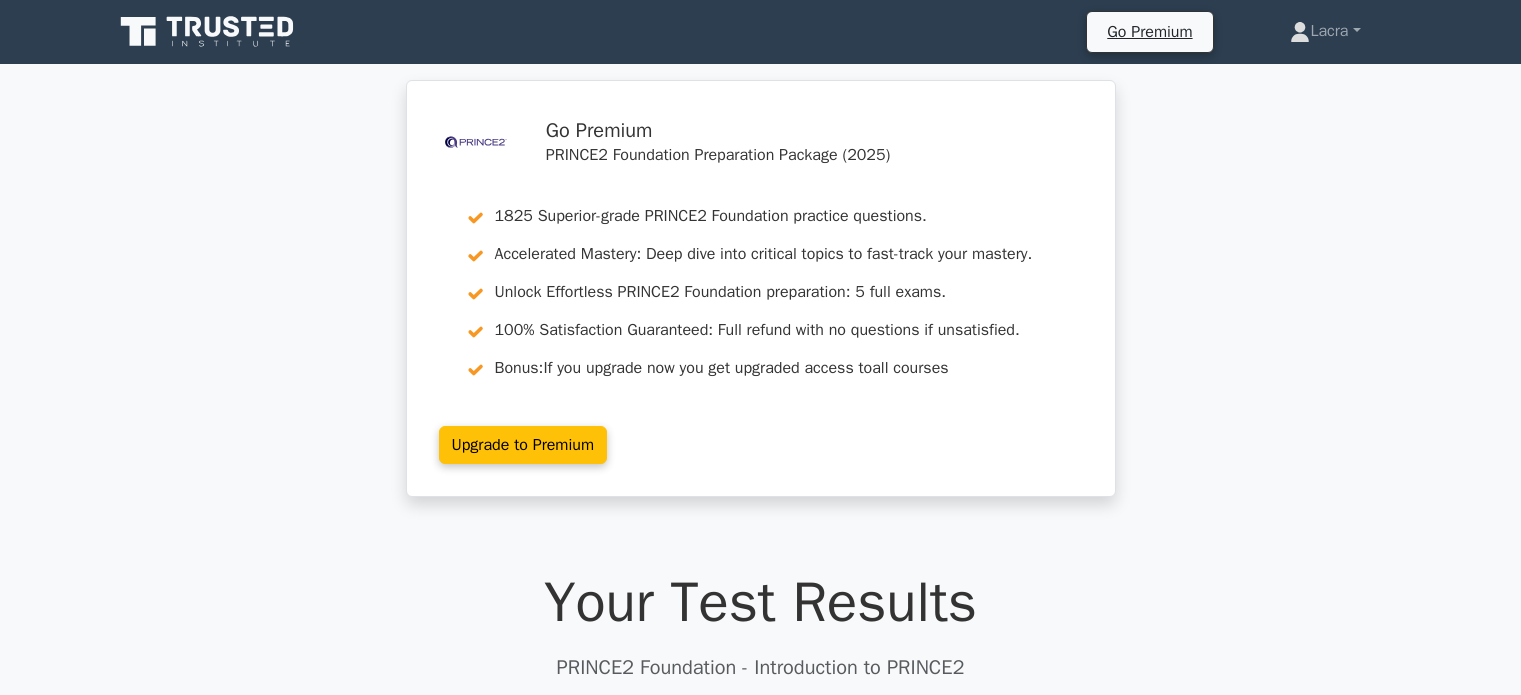 scroll, scrollTop: 400, scrollLeft: 0, axis: vertical 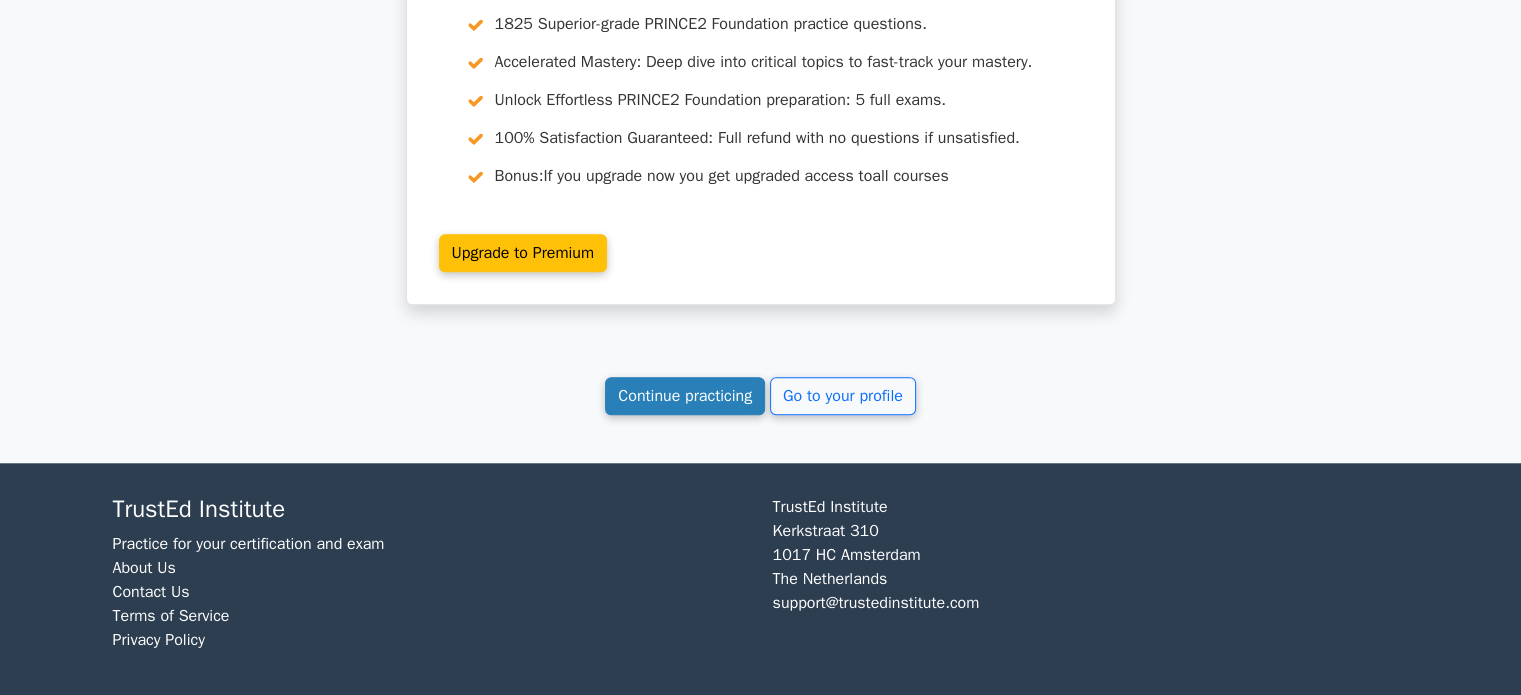 click on "Continue practicing" at bounding box center [685, 396] 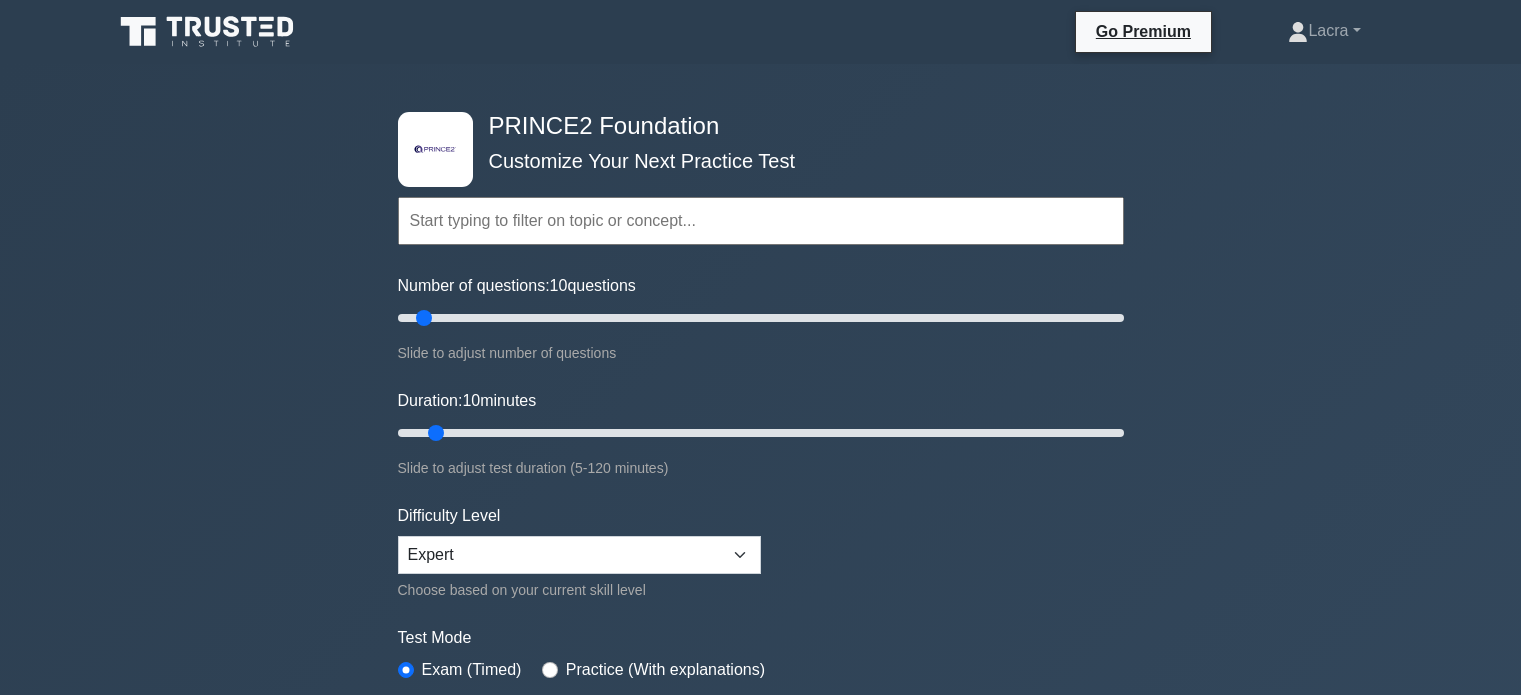 scroll, scrollTop: 0, scrollLeft: 0, axis: both 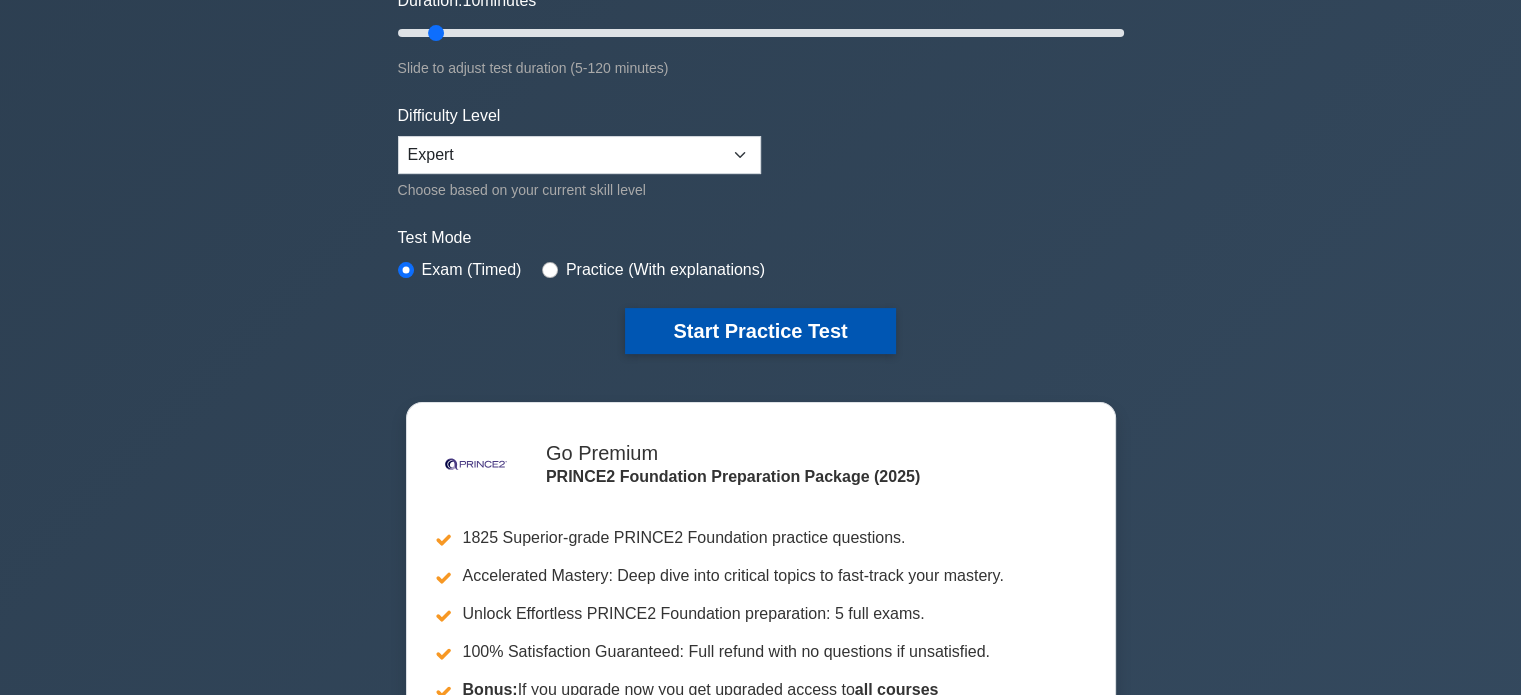 click on "Start Practice Test" at bounding box center (760, 331) 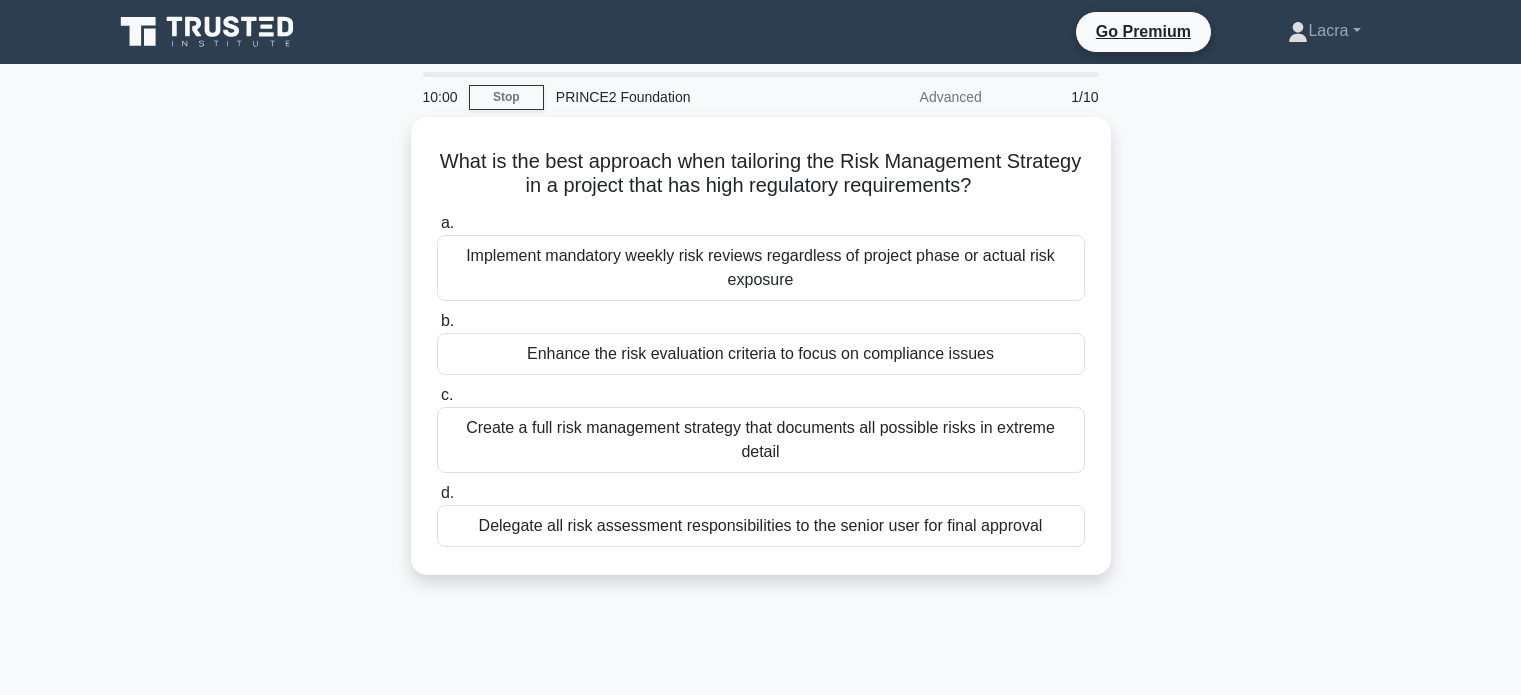 scroll, scrollTop: 0, scrollLeft: 0, axis: both 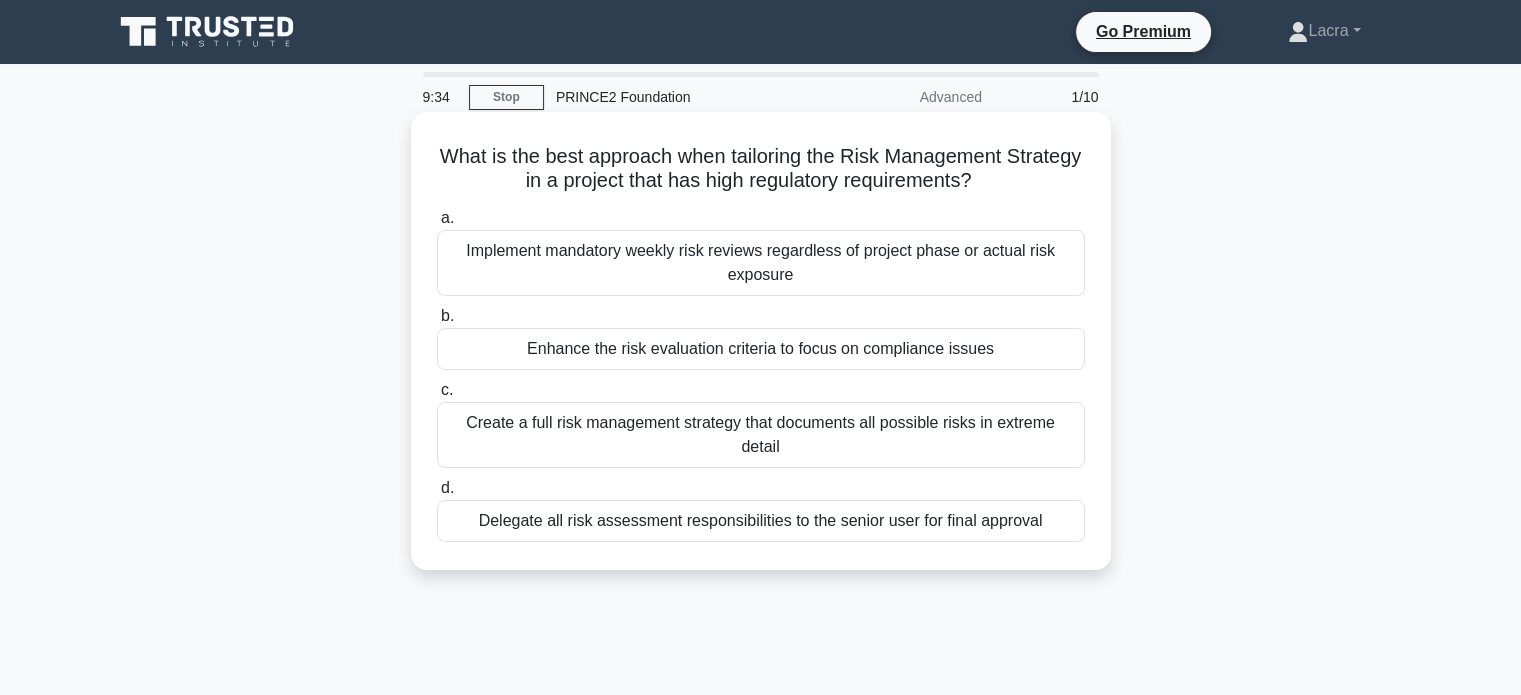 click on "Enhance the risk evaluation criteria to focus on compliance issues" at bounding box center (761, 349) 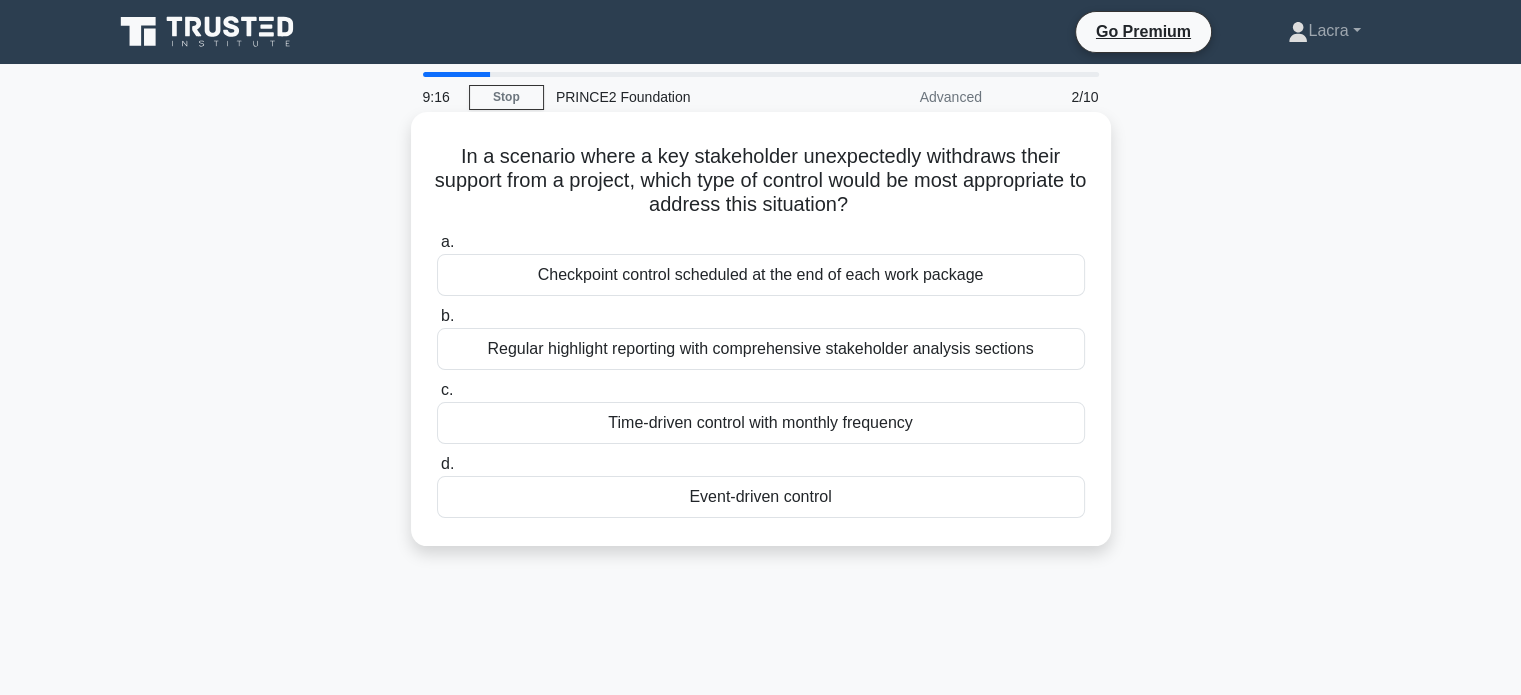 click on "Event-driven control" at bounding box center [761, 497] 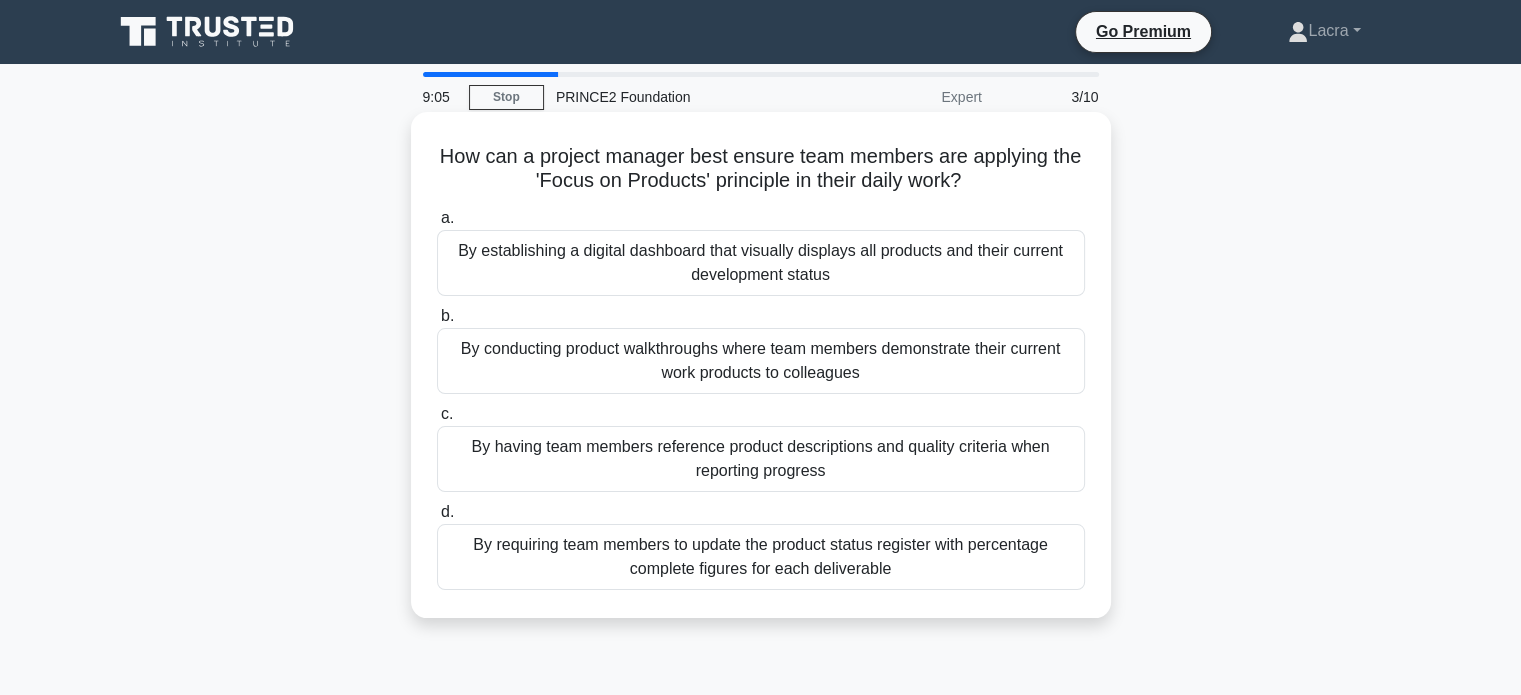 click on "By having team members reference product descriptions and quality criteria when reporting progress" at bounding box center (761, 459) 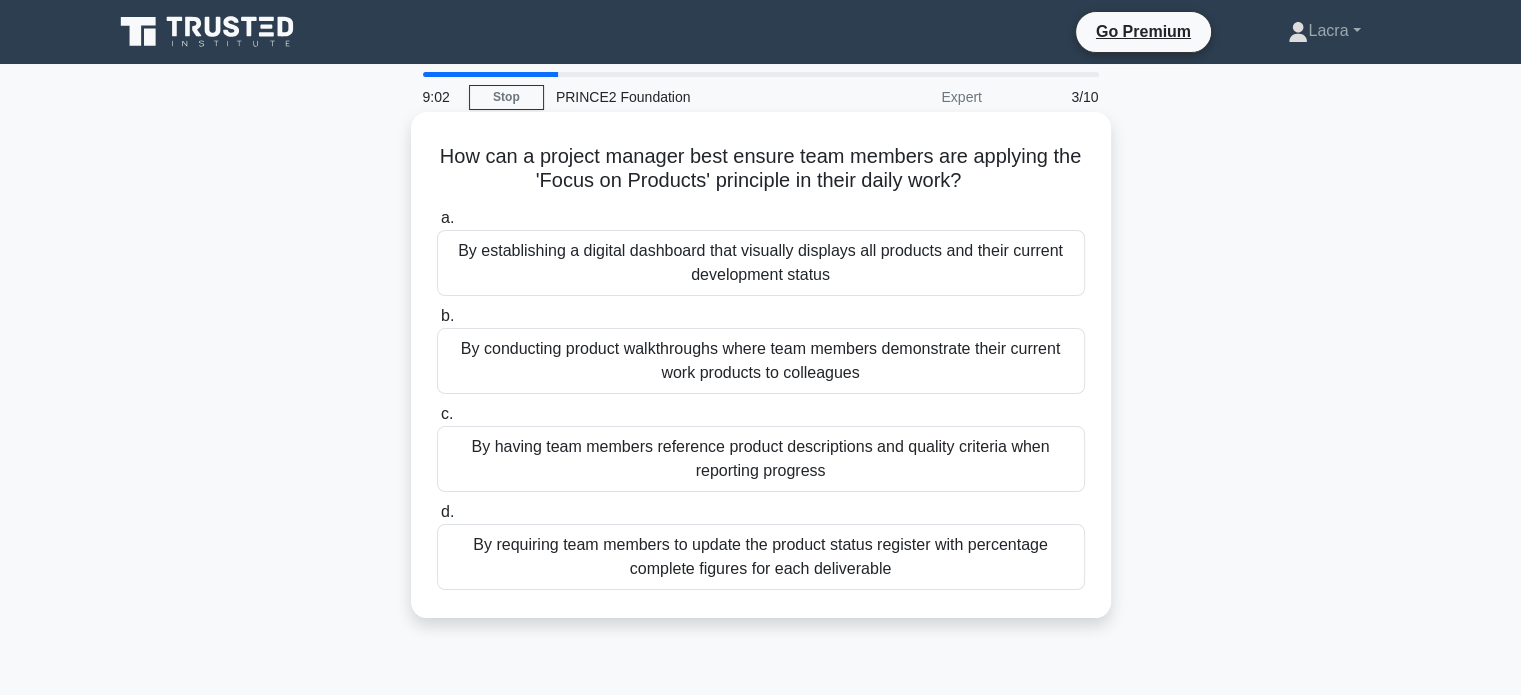 click on "By having team members reference product descriptions and quality criteria when reporting progress" at bounding box center [761, 459] 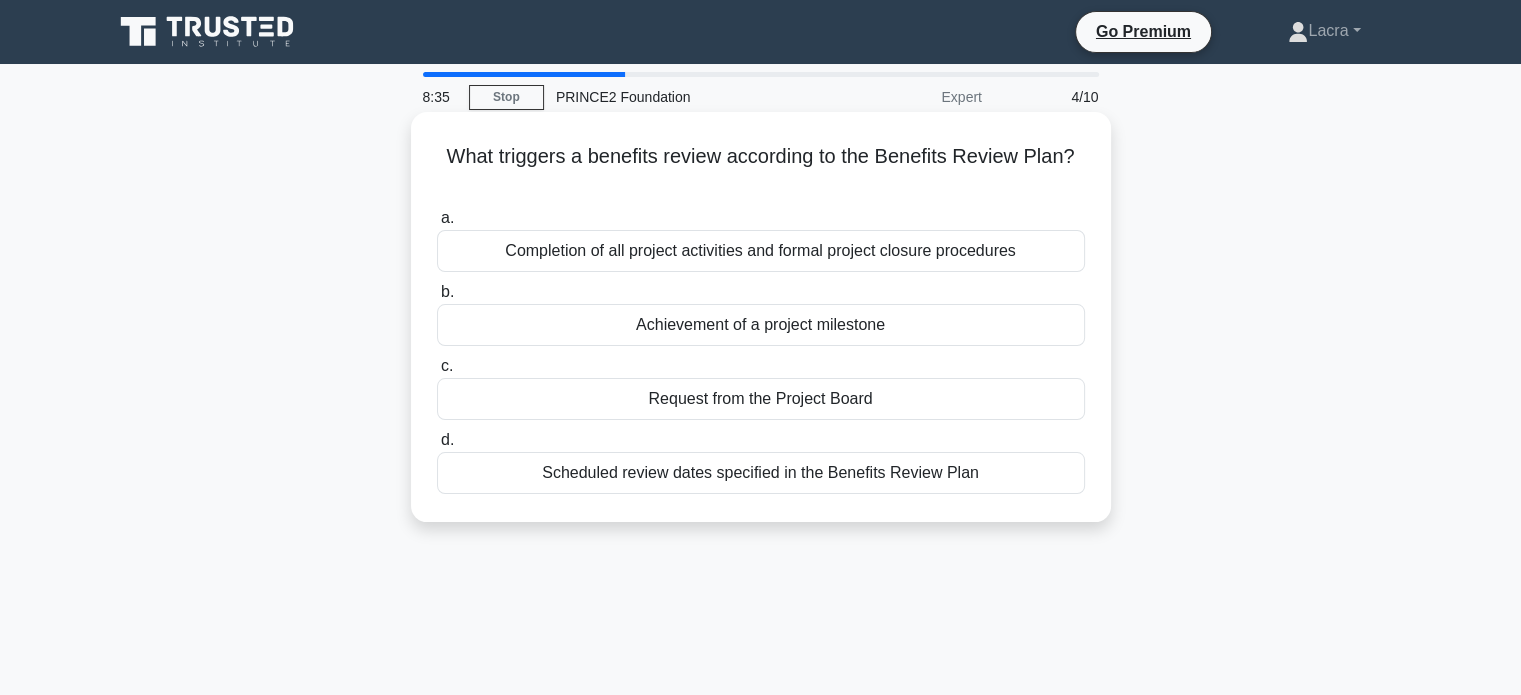 click on "Achievement of a project milestone" at bounding box center (761, 325) 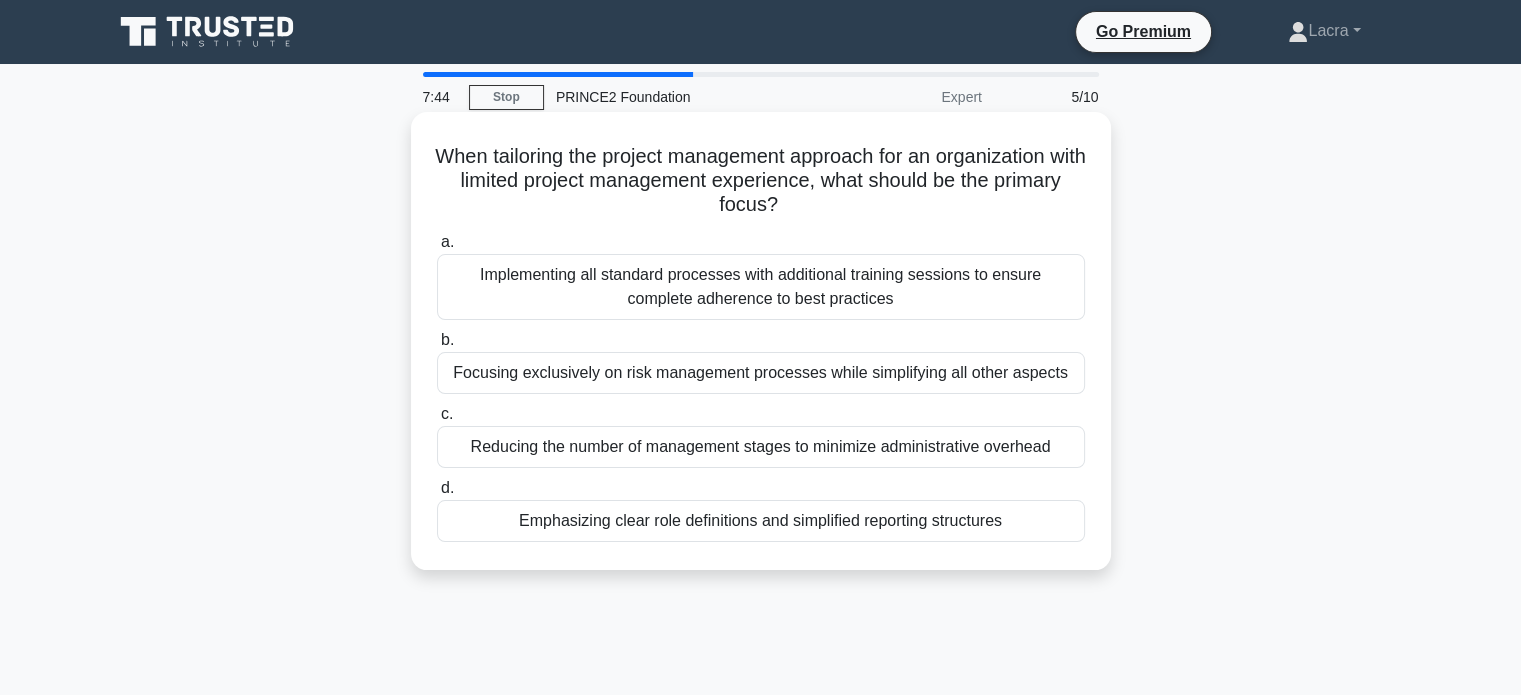 click on "Emphasizing clear role definitions and simplified reporting structures" at bounding box center [761, 521] 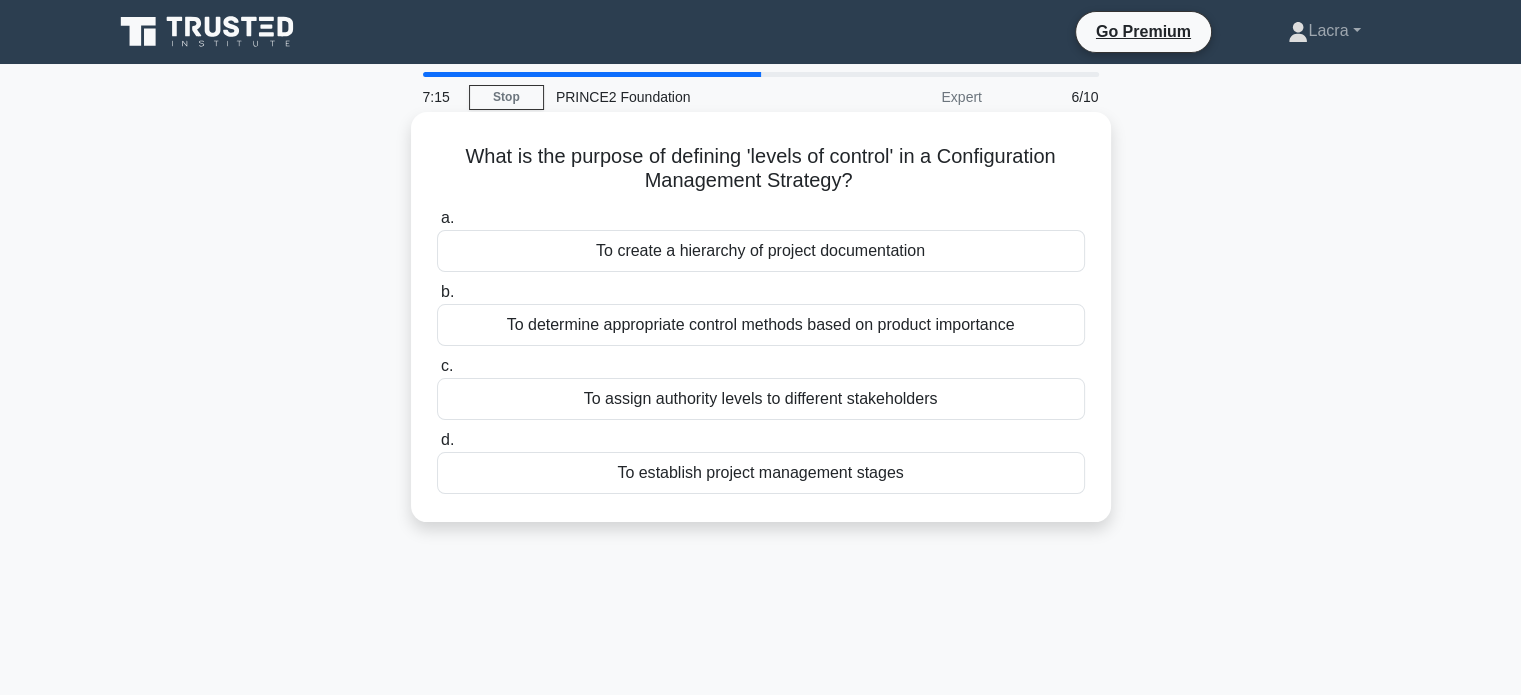 click on "To establish project management stages" at bounding box center (761, 473) 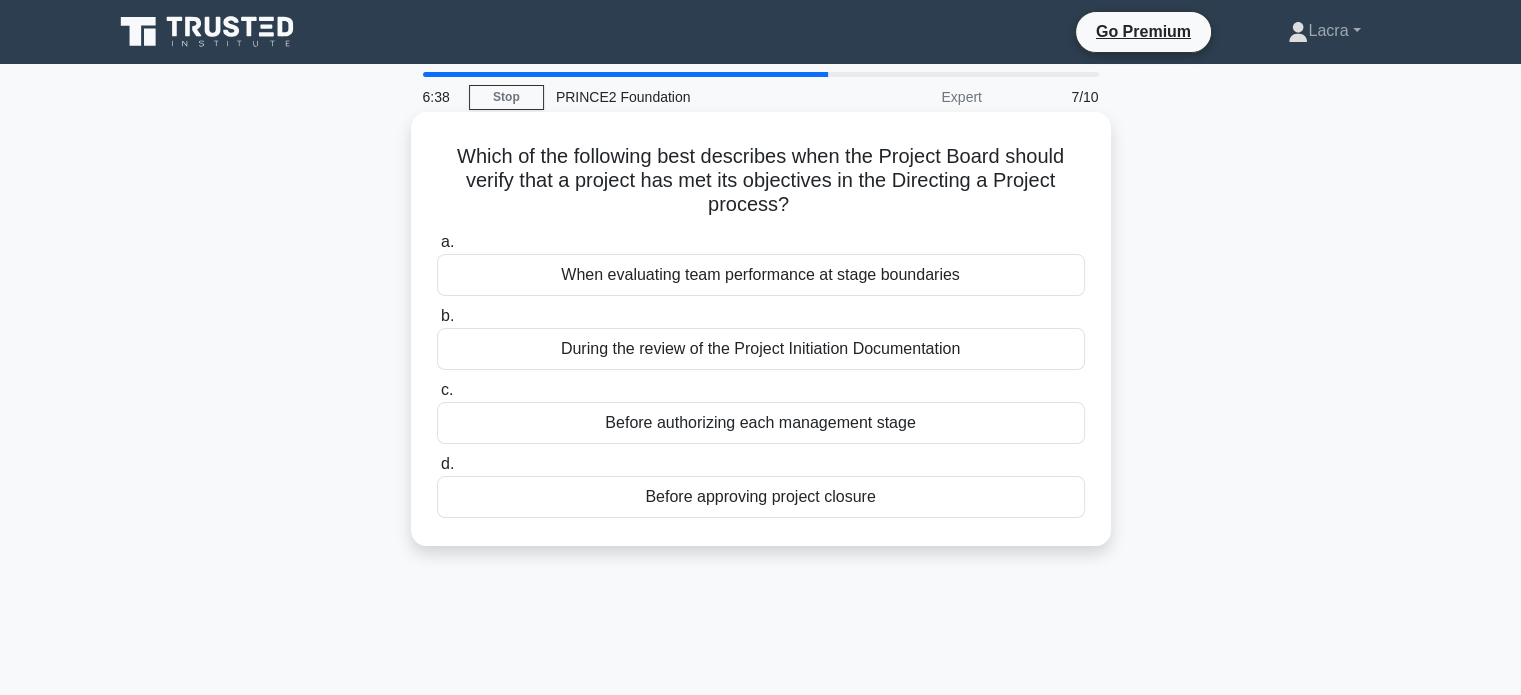 click on "During the review of the Project Initiation Documentation" at bounding box center (761, 349) 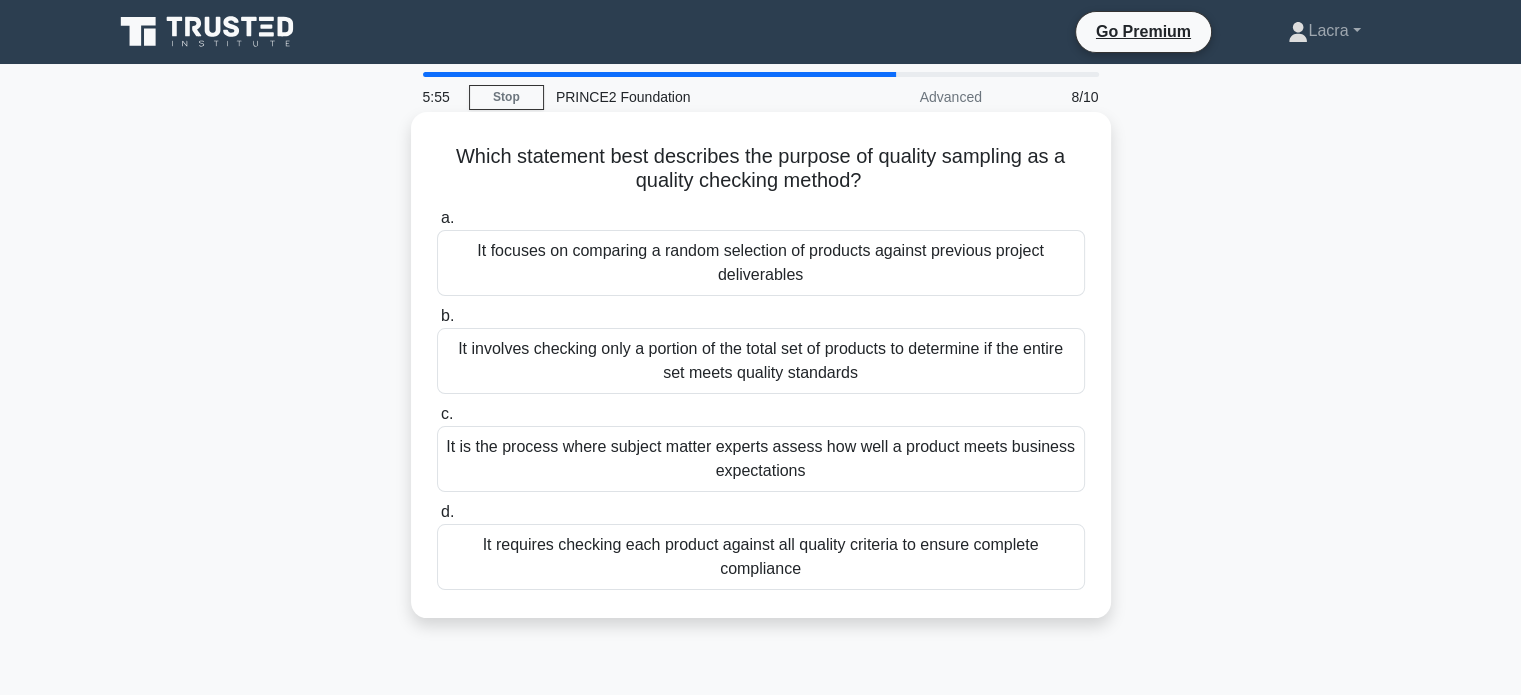 click on "It involves checking only a portion of the total set of products to determine if the entire set meets quality standards" at bounding box center [761, 361] 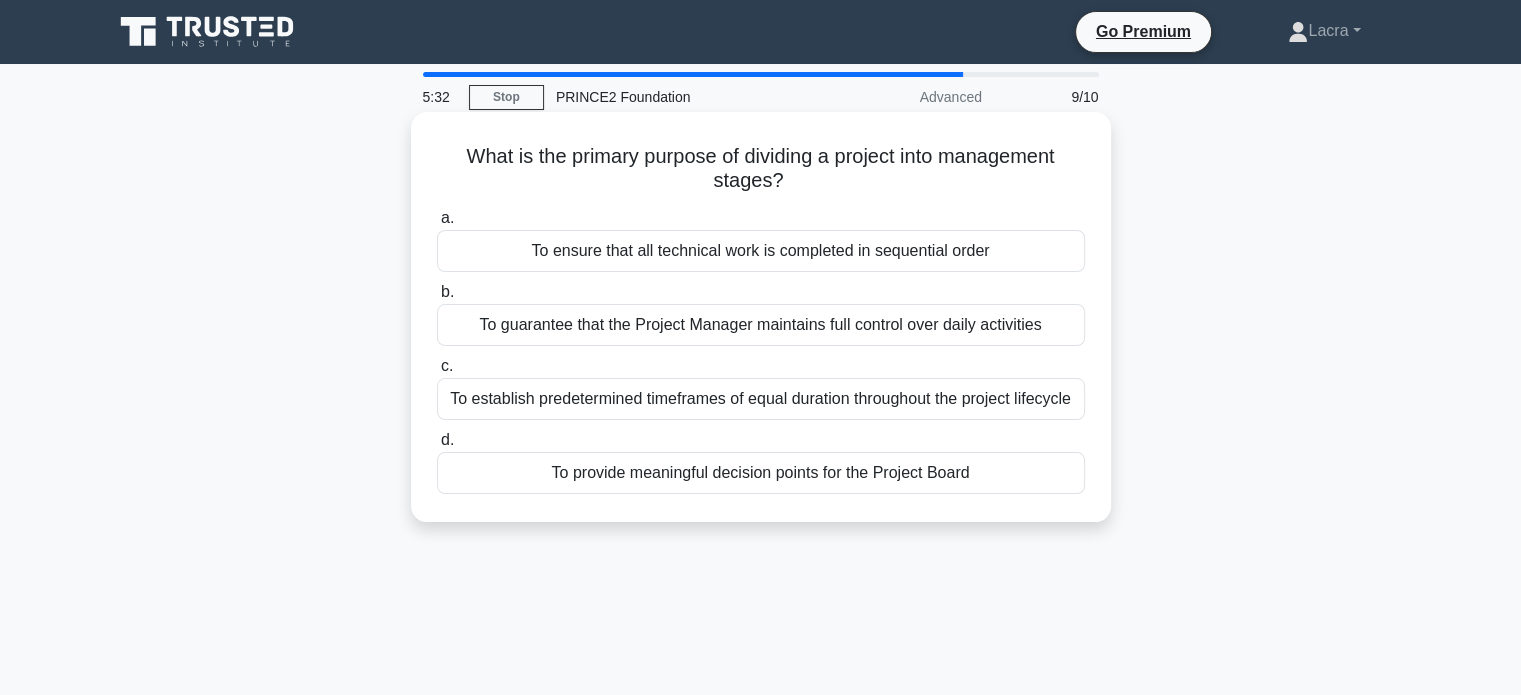 click on "To guarantee that the Project Manager maintains full control over daily activities" at bounding box center [761, 325] 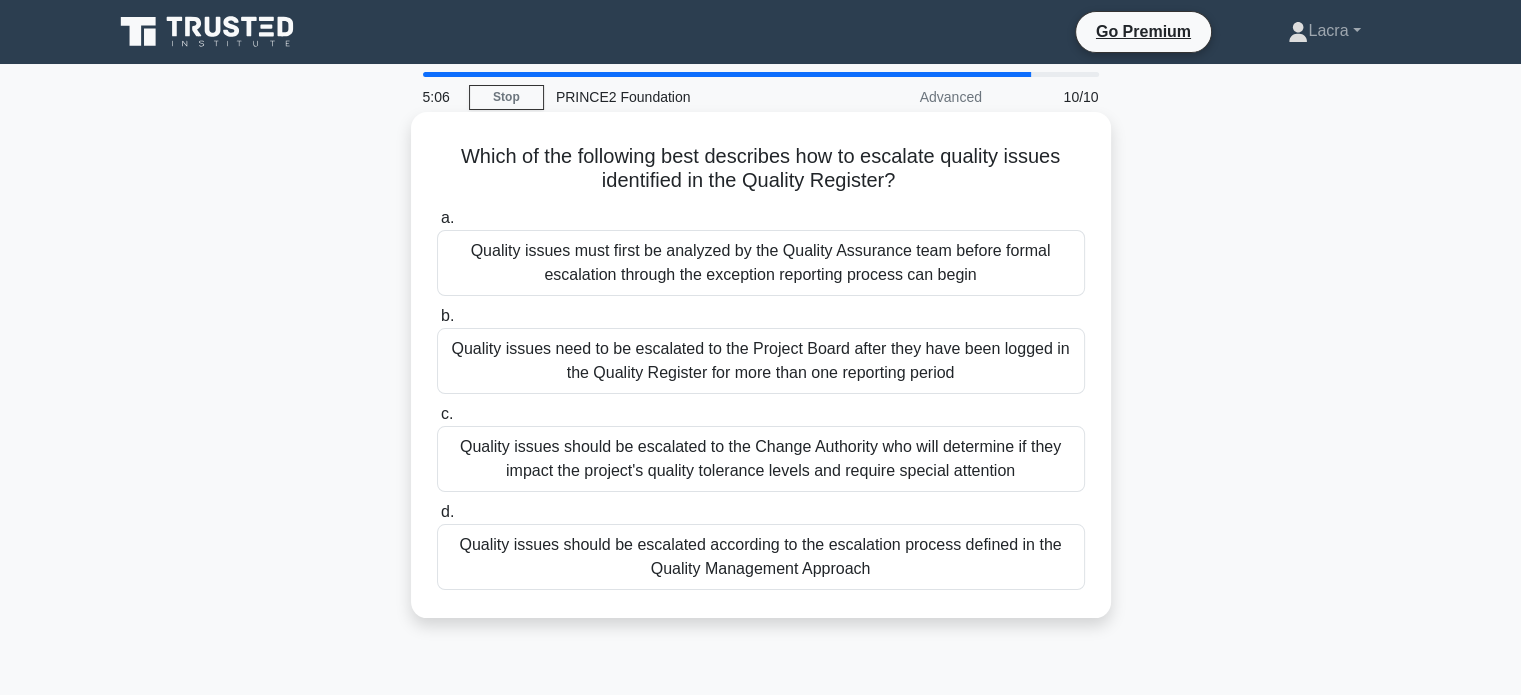click on "Quality issues should be escalated according to the escalation process defined in the Quality Management Approach" at bounding box center (761, 557) 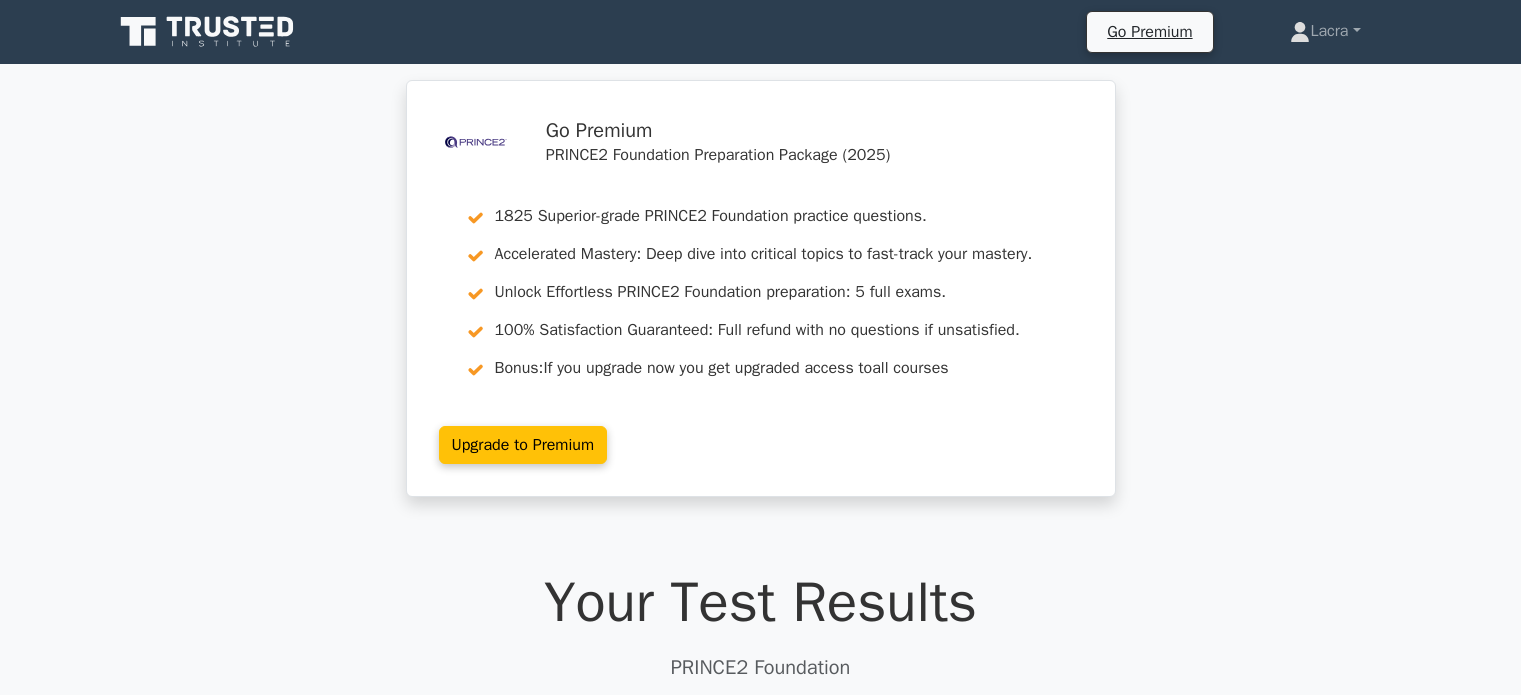scroll, scrollTop: 0, scrollLeft: 0, axis: both 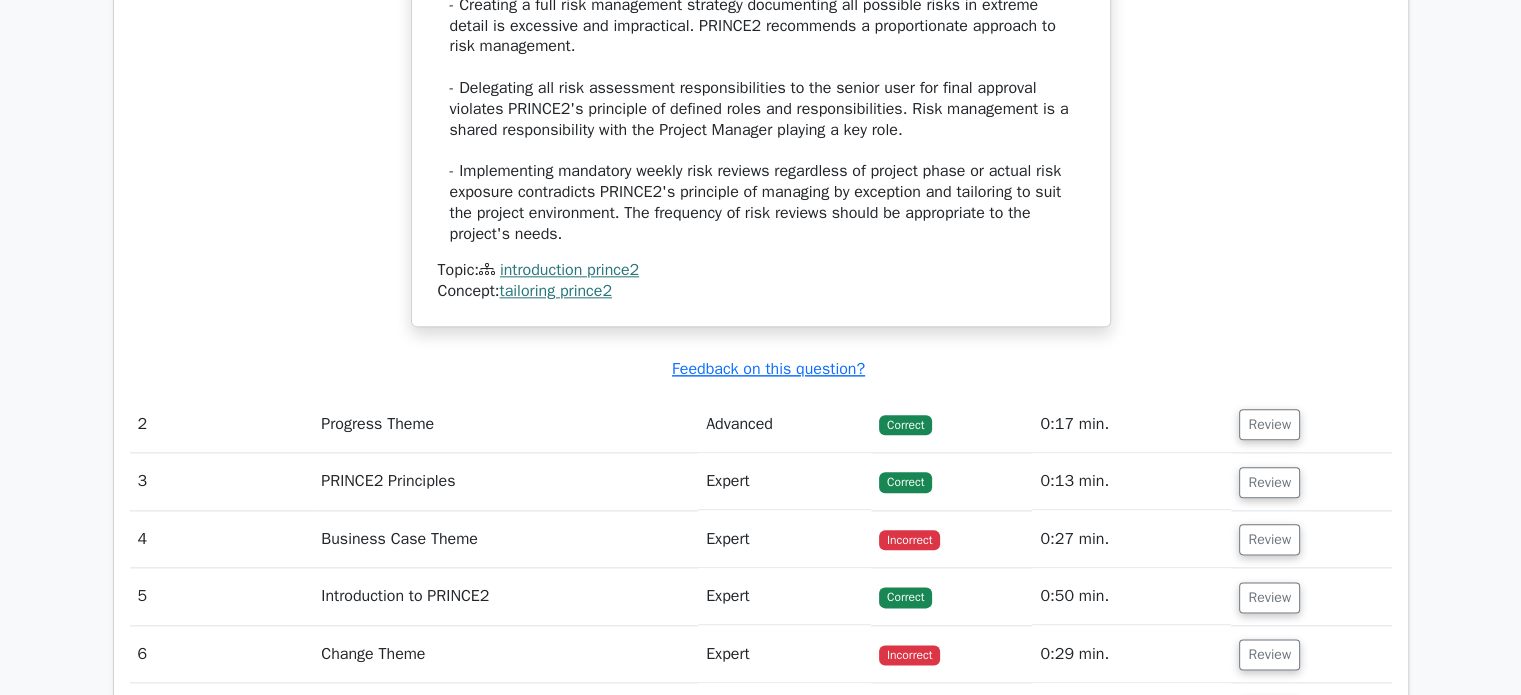 click on "Correct" at bounding box center (905, 425) 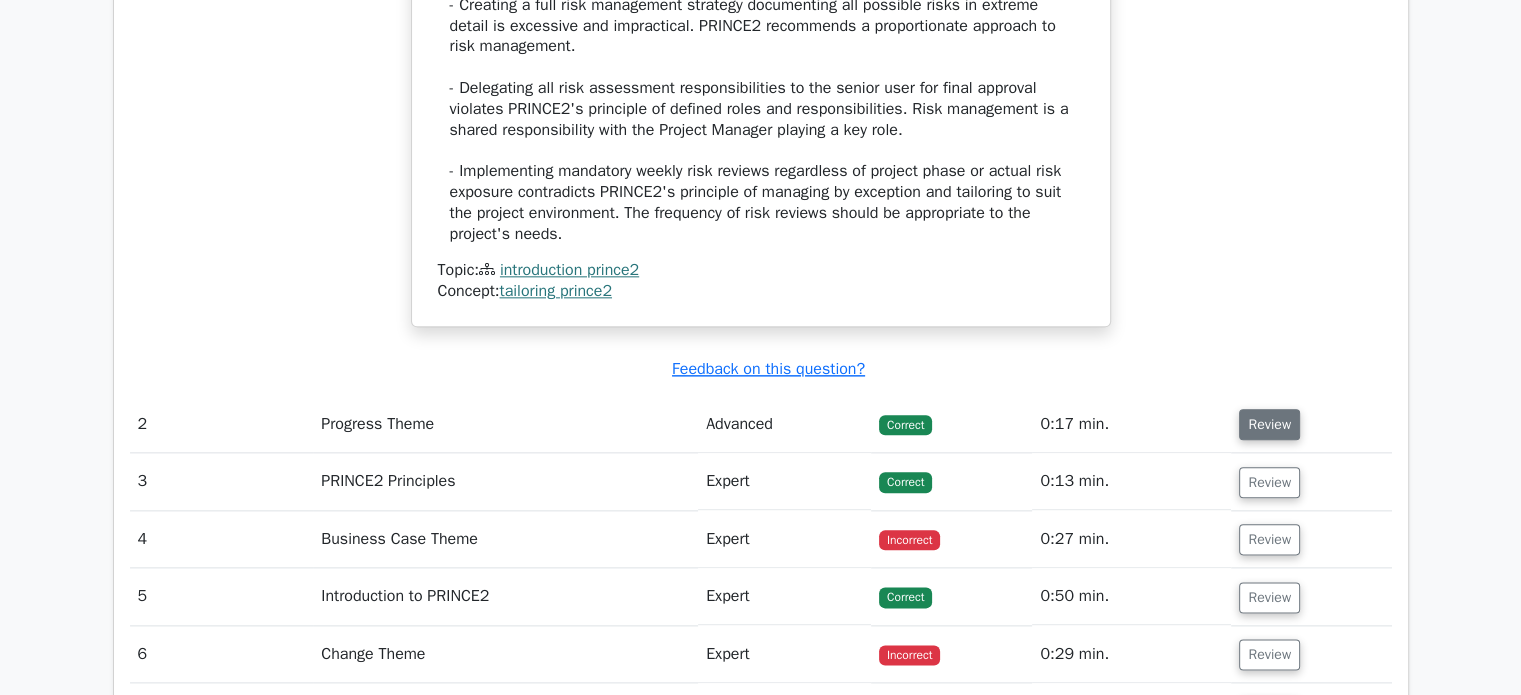 click on "Review" at bounding box center [1269, 424] 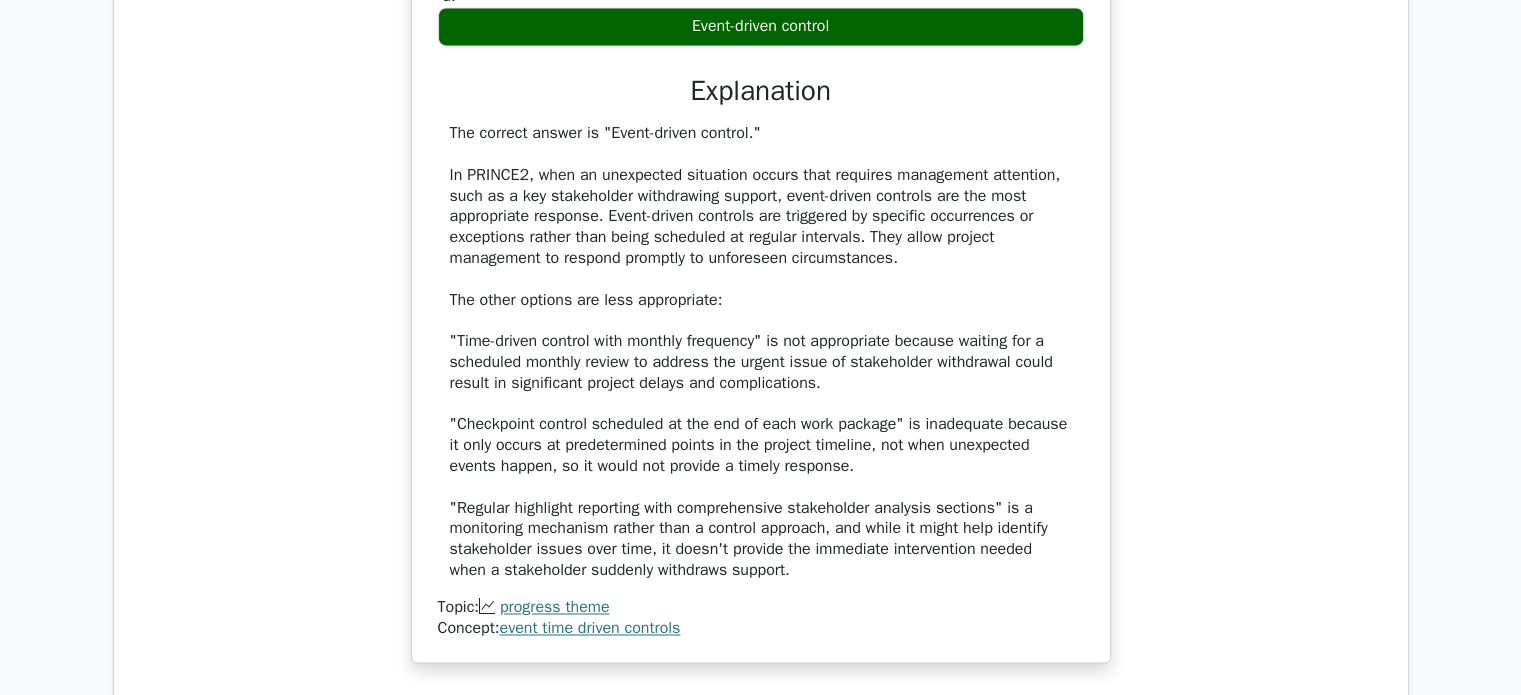 scroll, scrollTop: 3400, scrollLeft: 0, axis: vertical 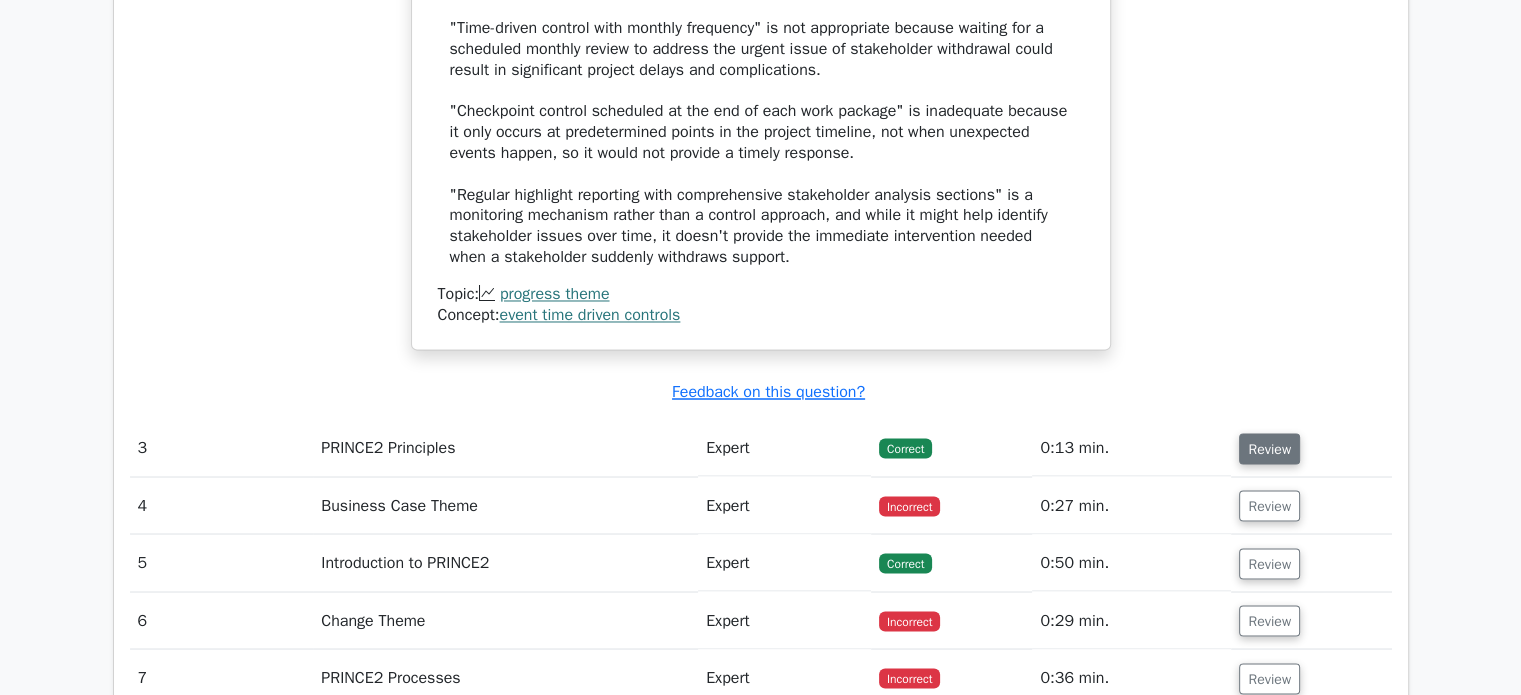 click on "Review" at bounding box center (1269, 448) 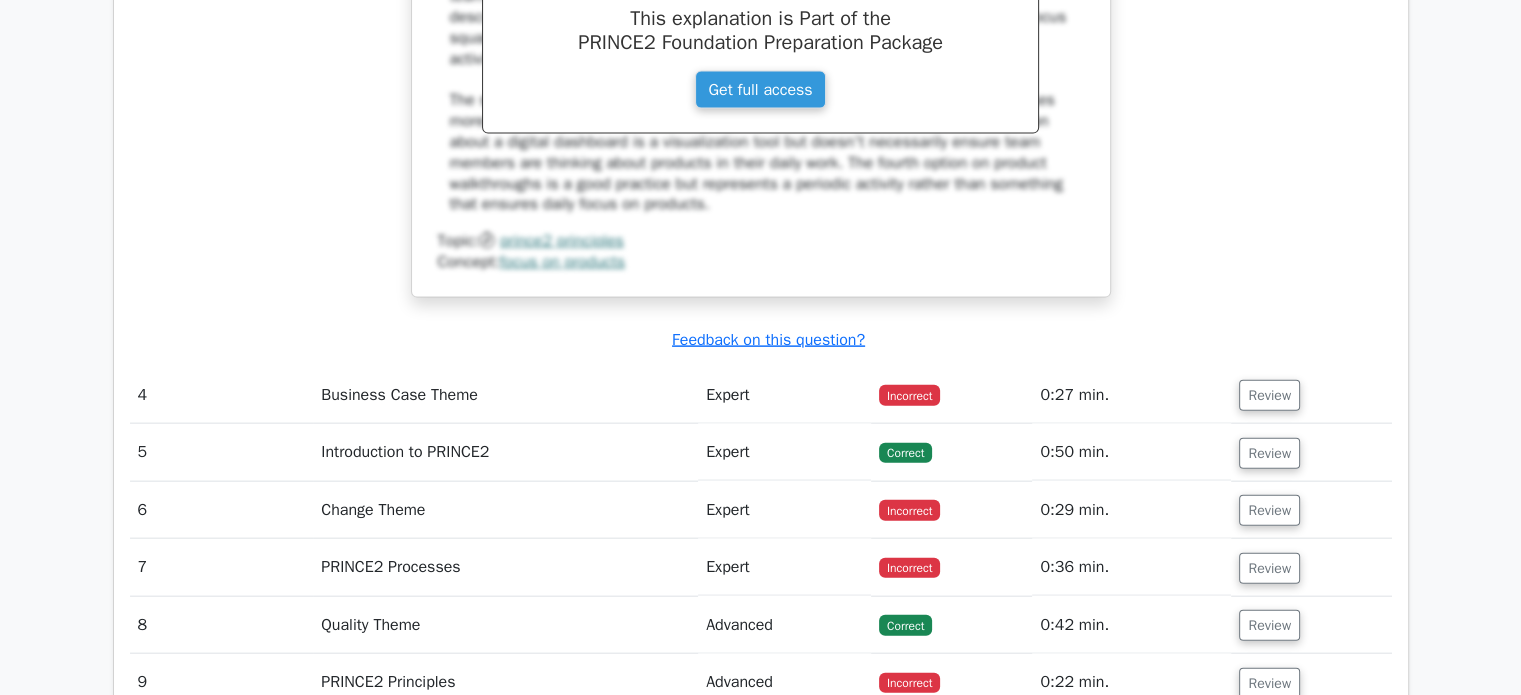 scroll, scrollTop: 4500, scrollLeft: 0, axis: vertical 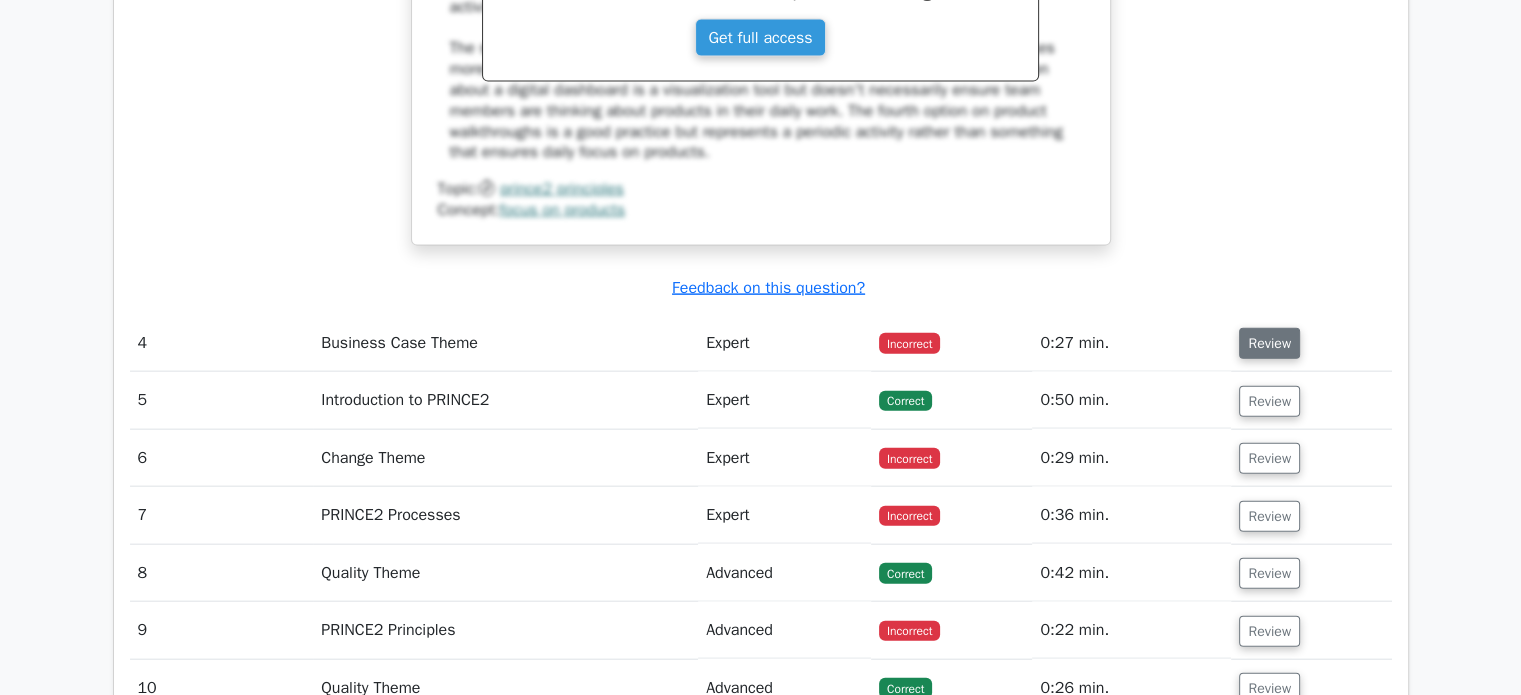 click on "Review" at bounding box center [1269, 343] 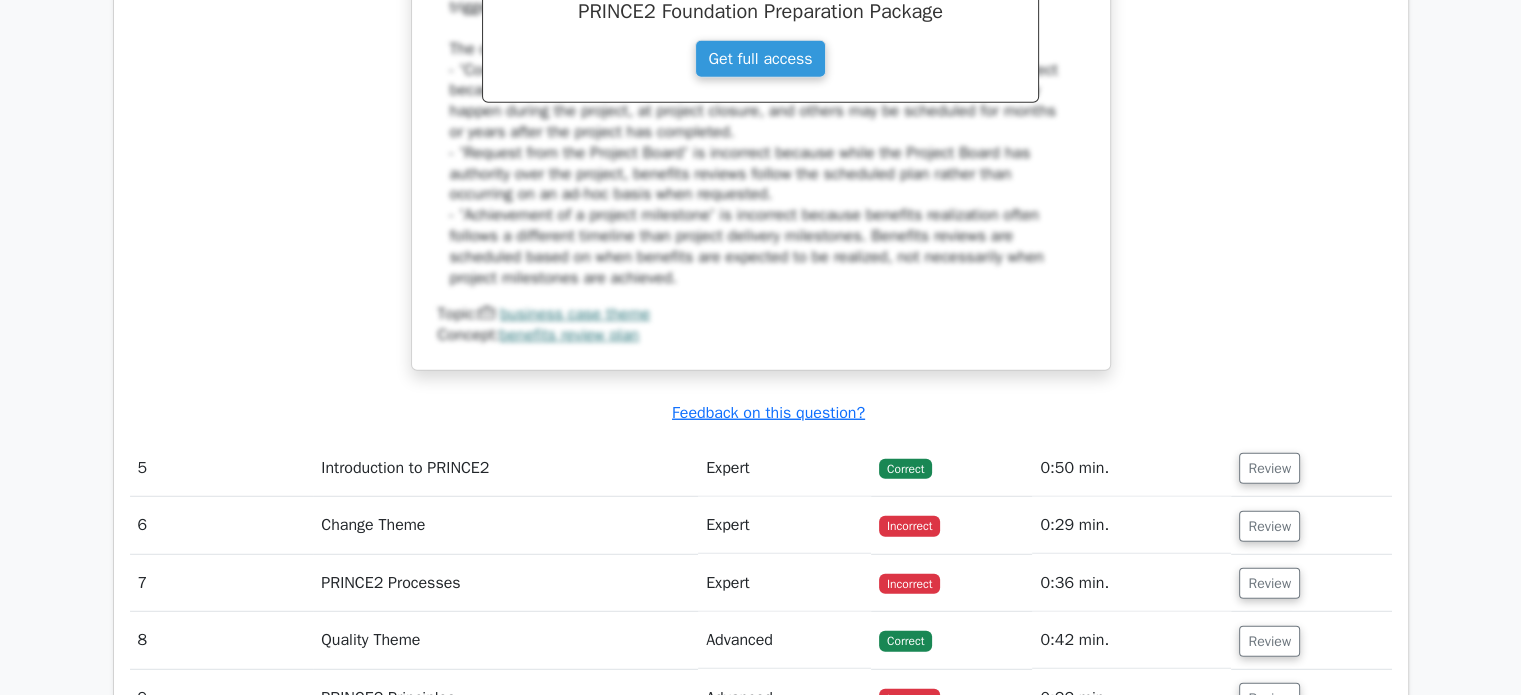 scroll, scrollTop: 5500, scrollLeft: 0, axis: vertical 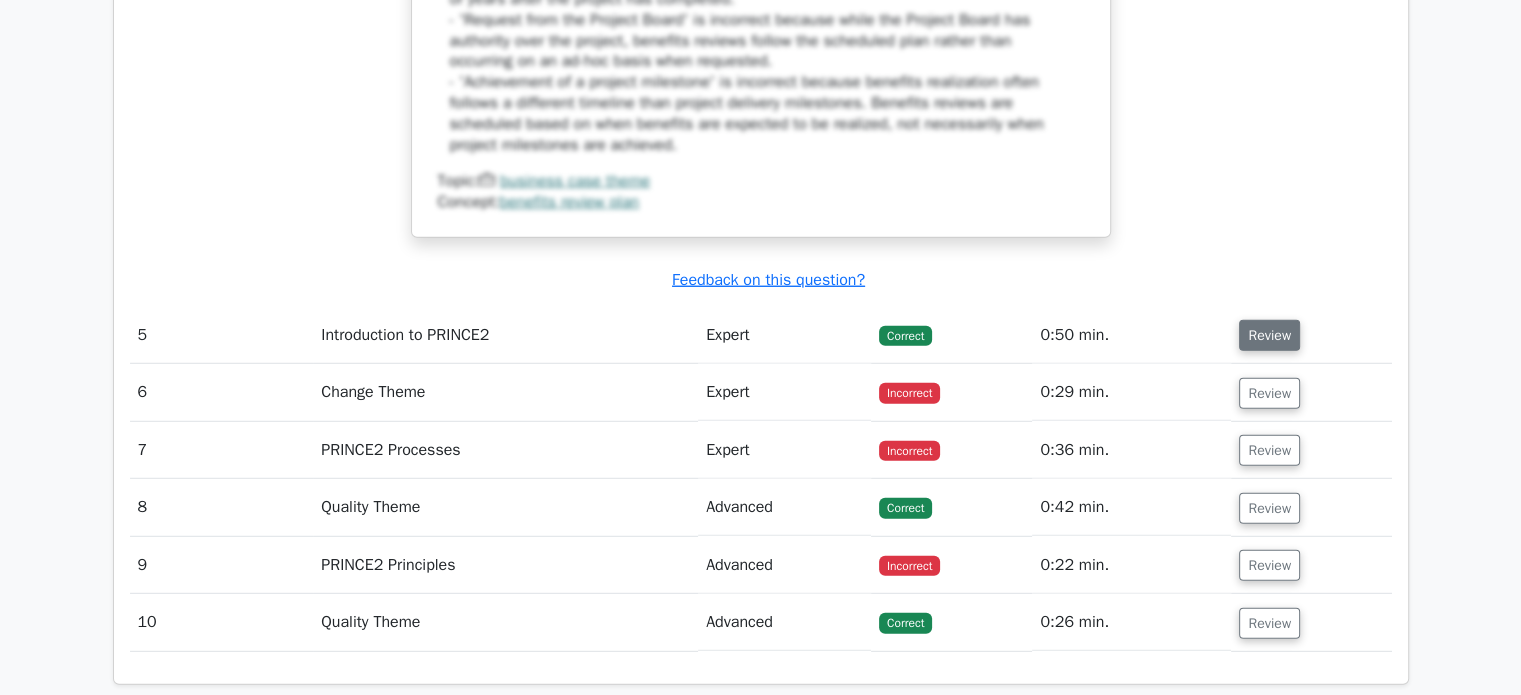 click on "Review" at bounding box center (1269, 335) 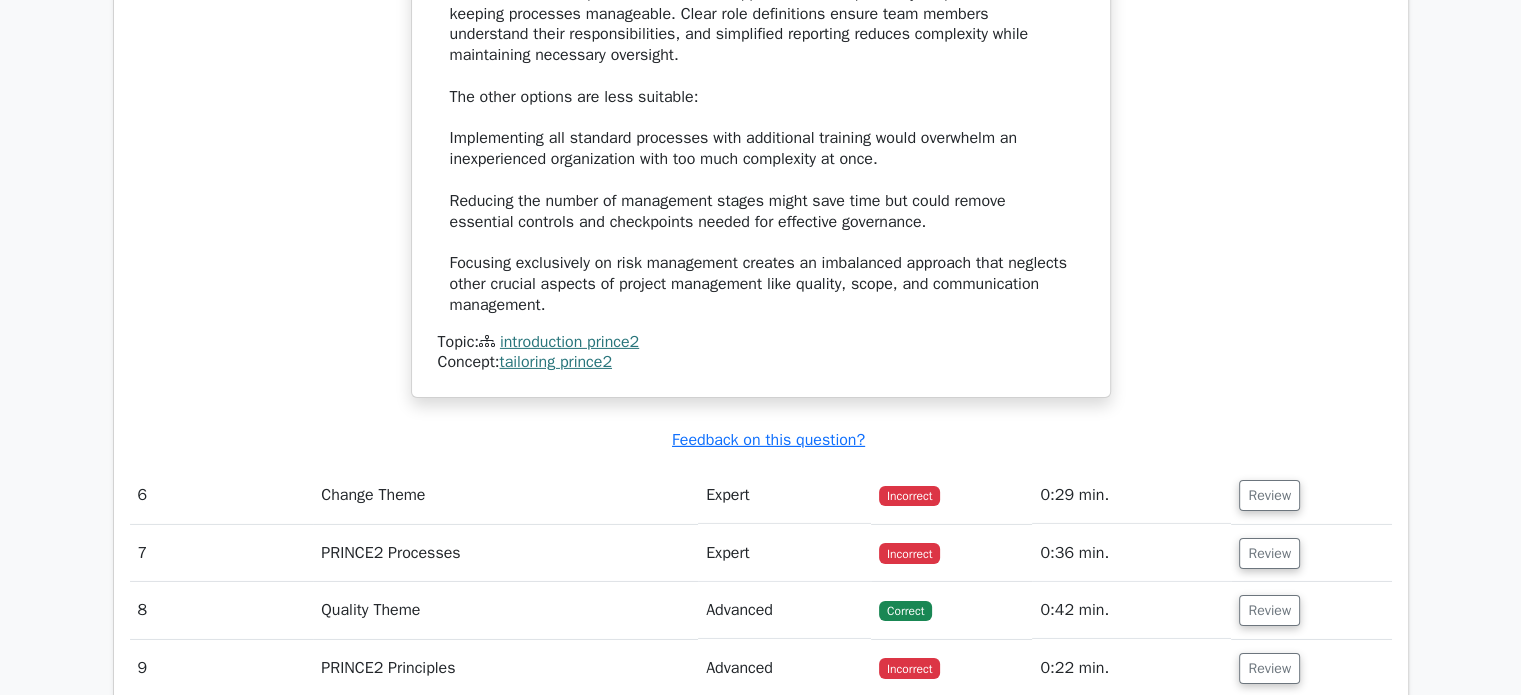 scroll, scrollTop: 6600, scrollLeft: 0, axis: vertical 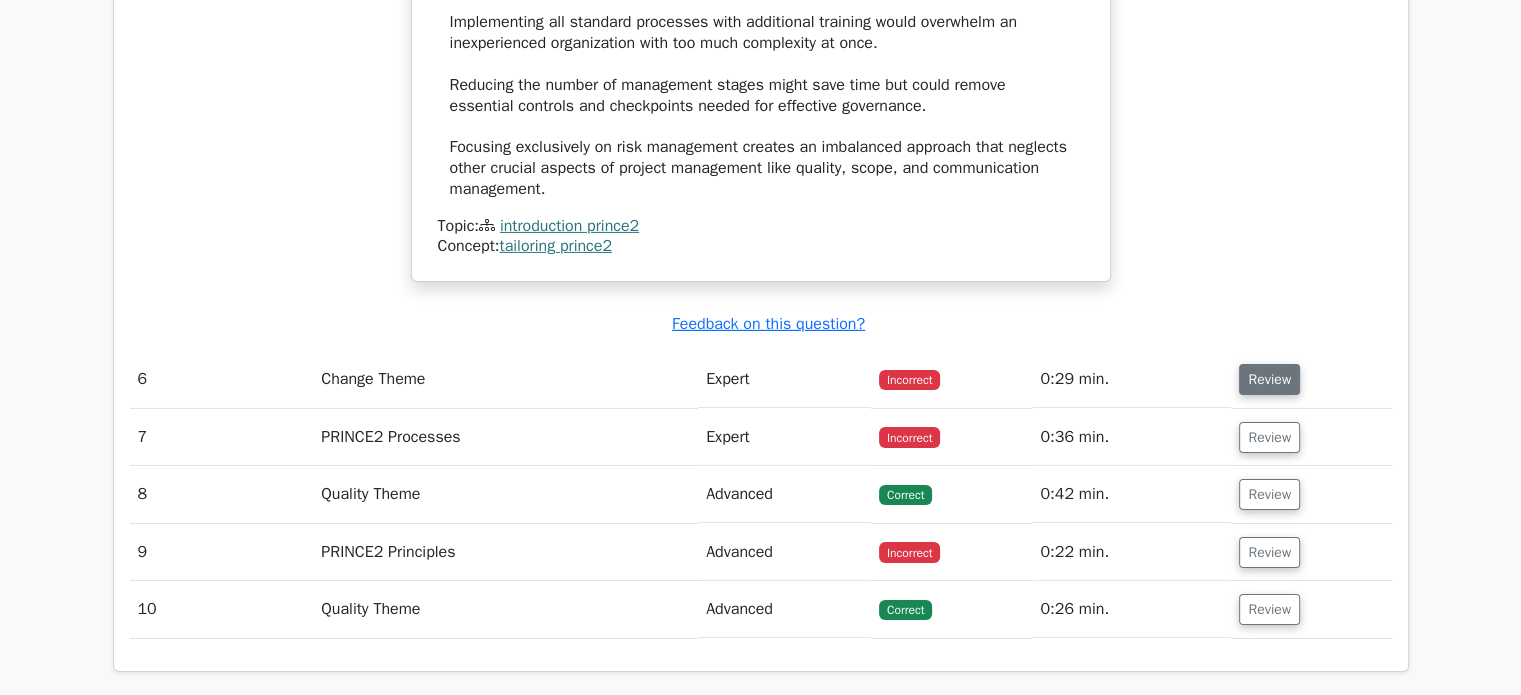 click on "Review" at bounding box center (1269, 379) 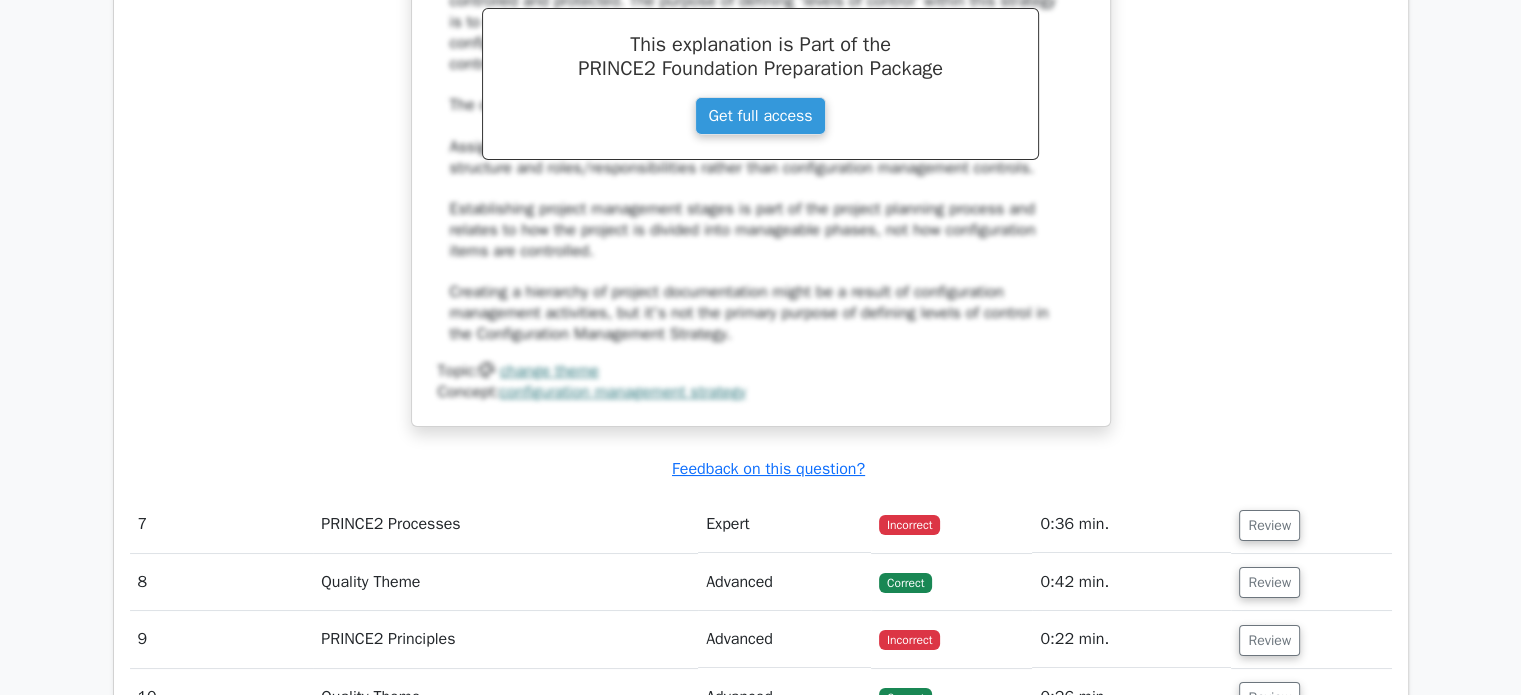 scroll, scrollTop: 7500, scrollLeft: 0, axis: vertical 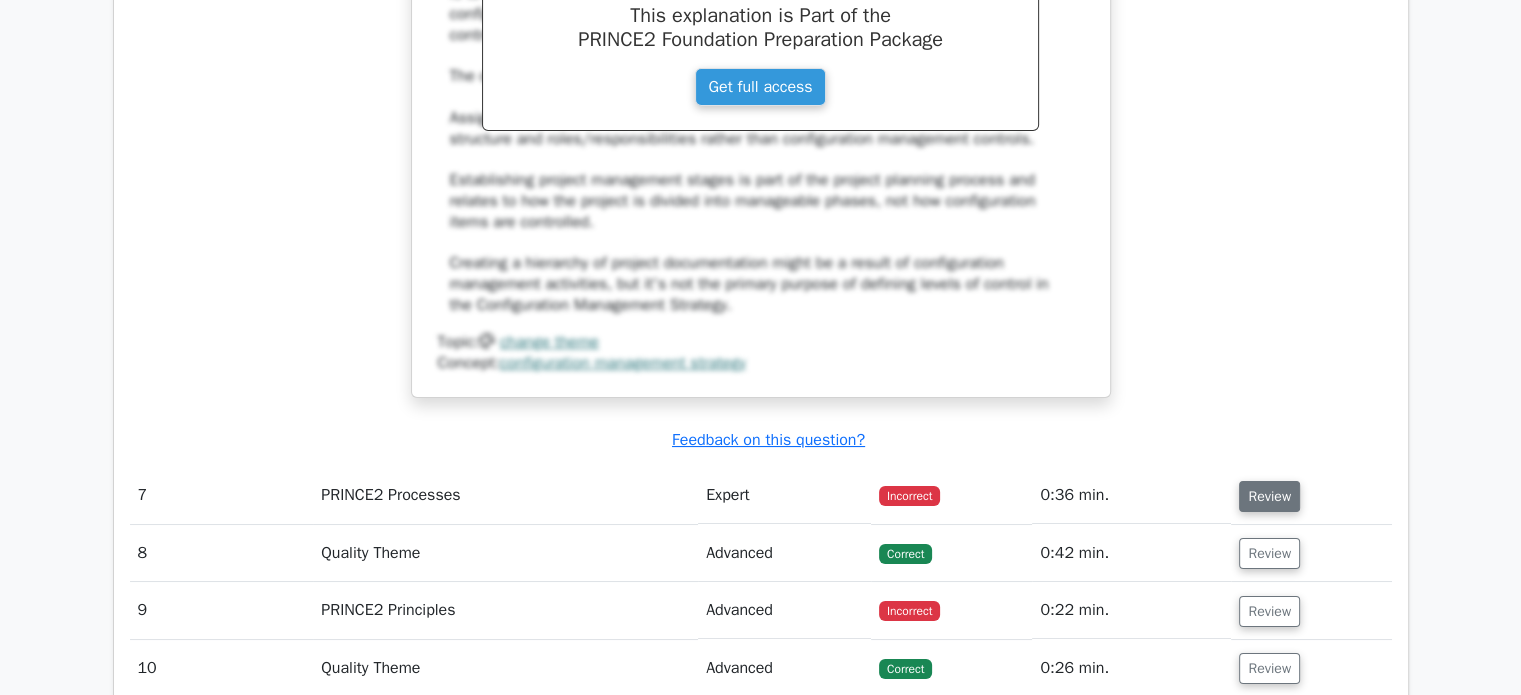 click on "Review" at bounding box center (1269, 496) 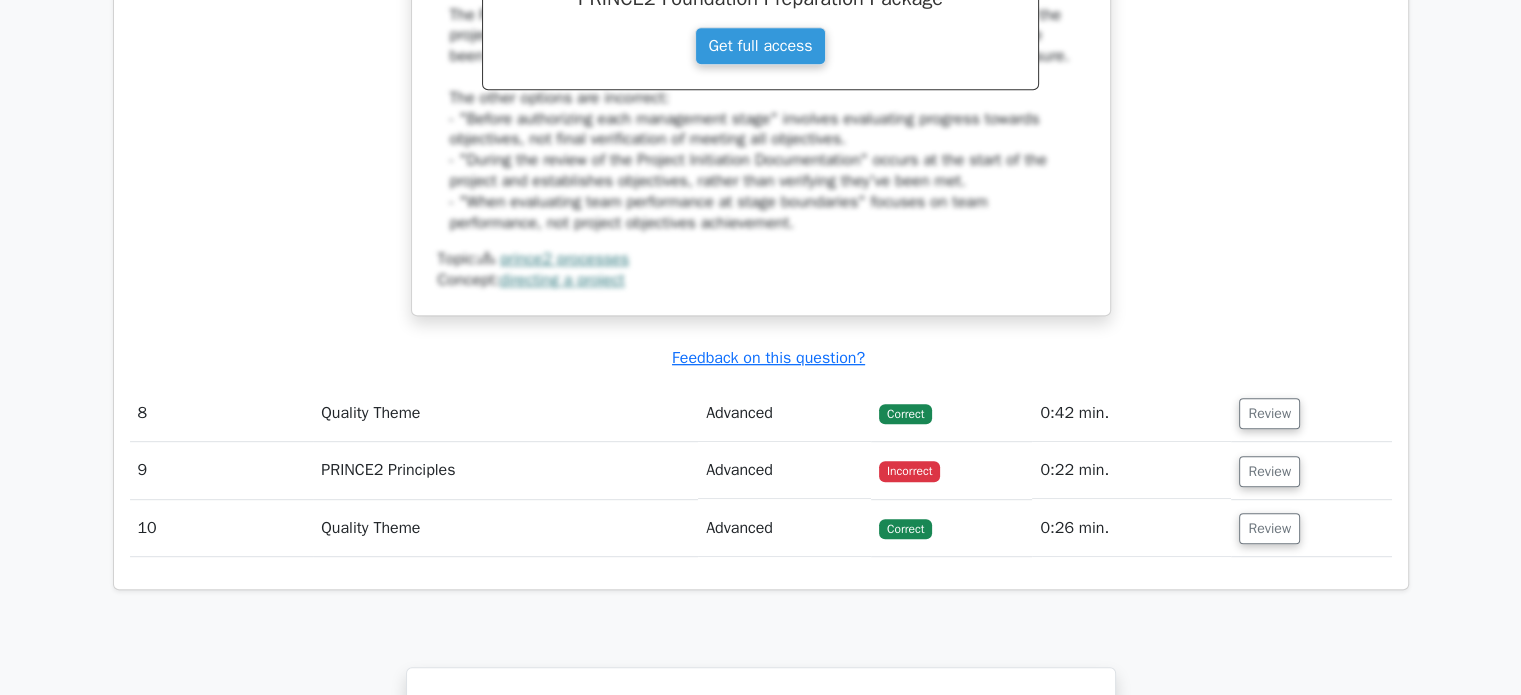 scroll, scrollTop: 8700, scrollLeft: 0, axis: vertical 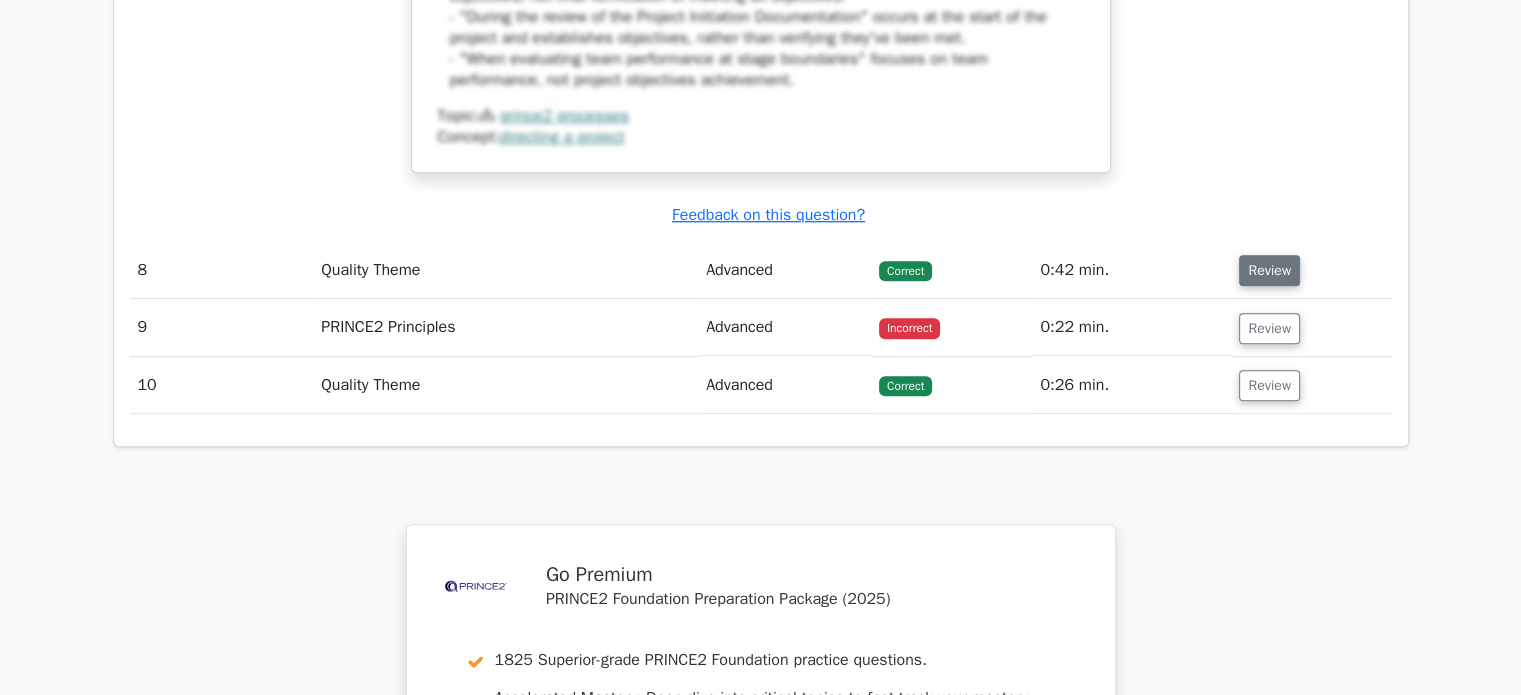 click on "Review" at bounding box center [1269, 270] 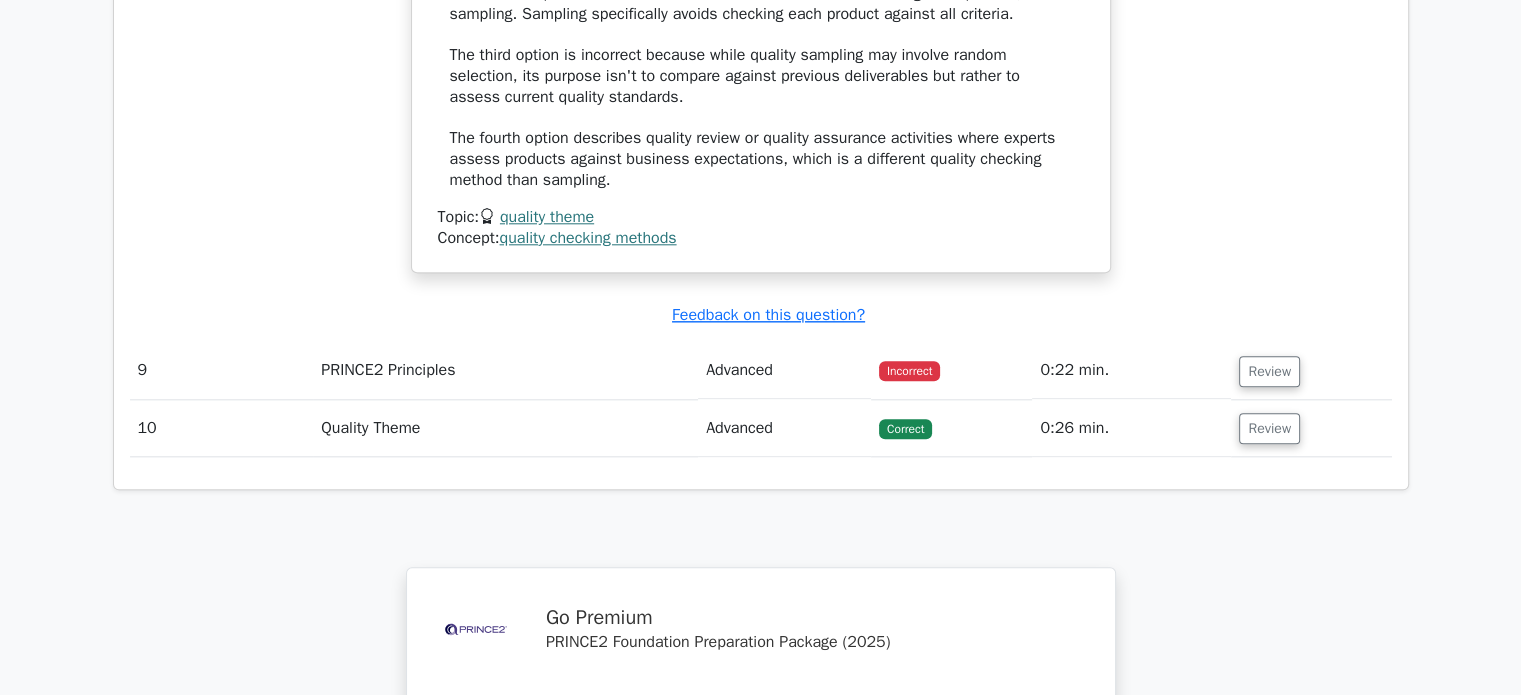scroll, scrollTop: 9700, scrollLeft: 0, axis: vertical 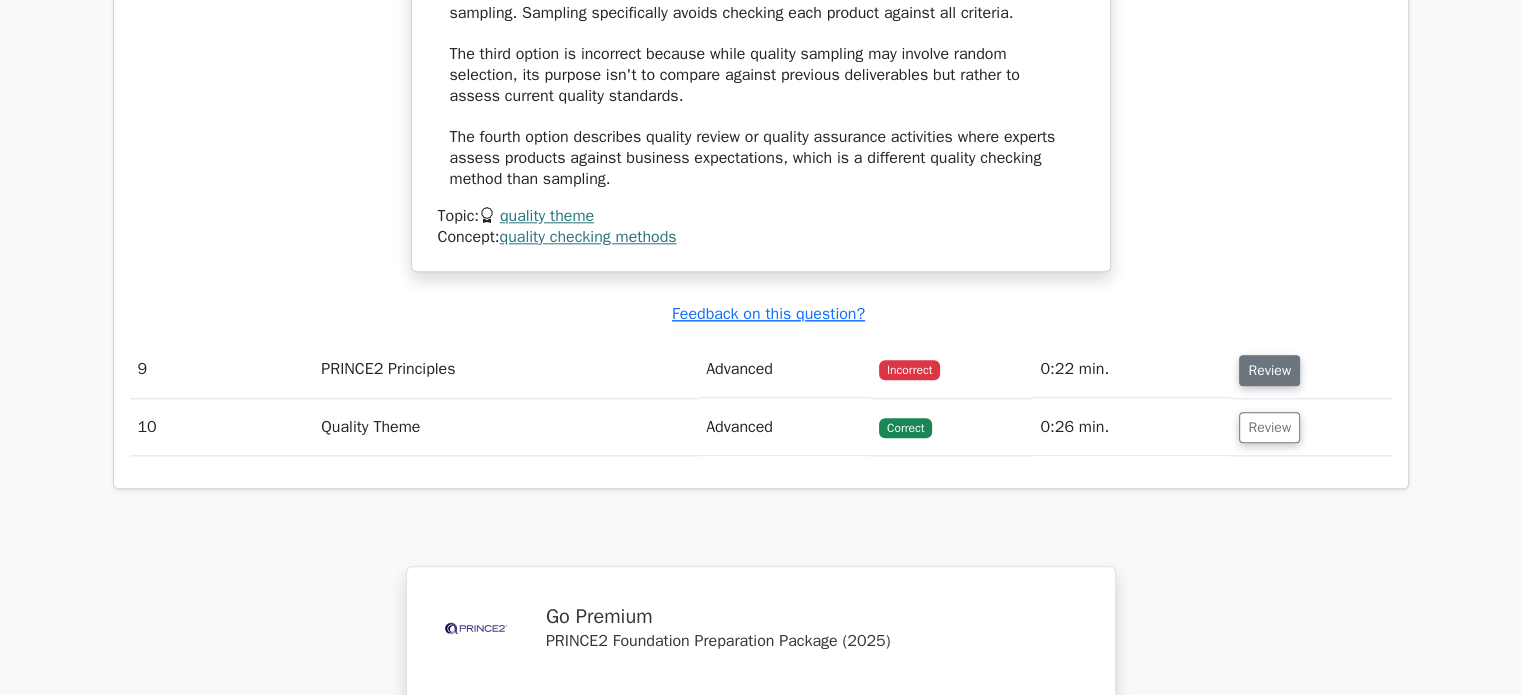 click on "Review" at bounding box center (1269, 370) 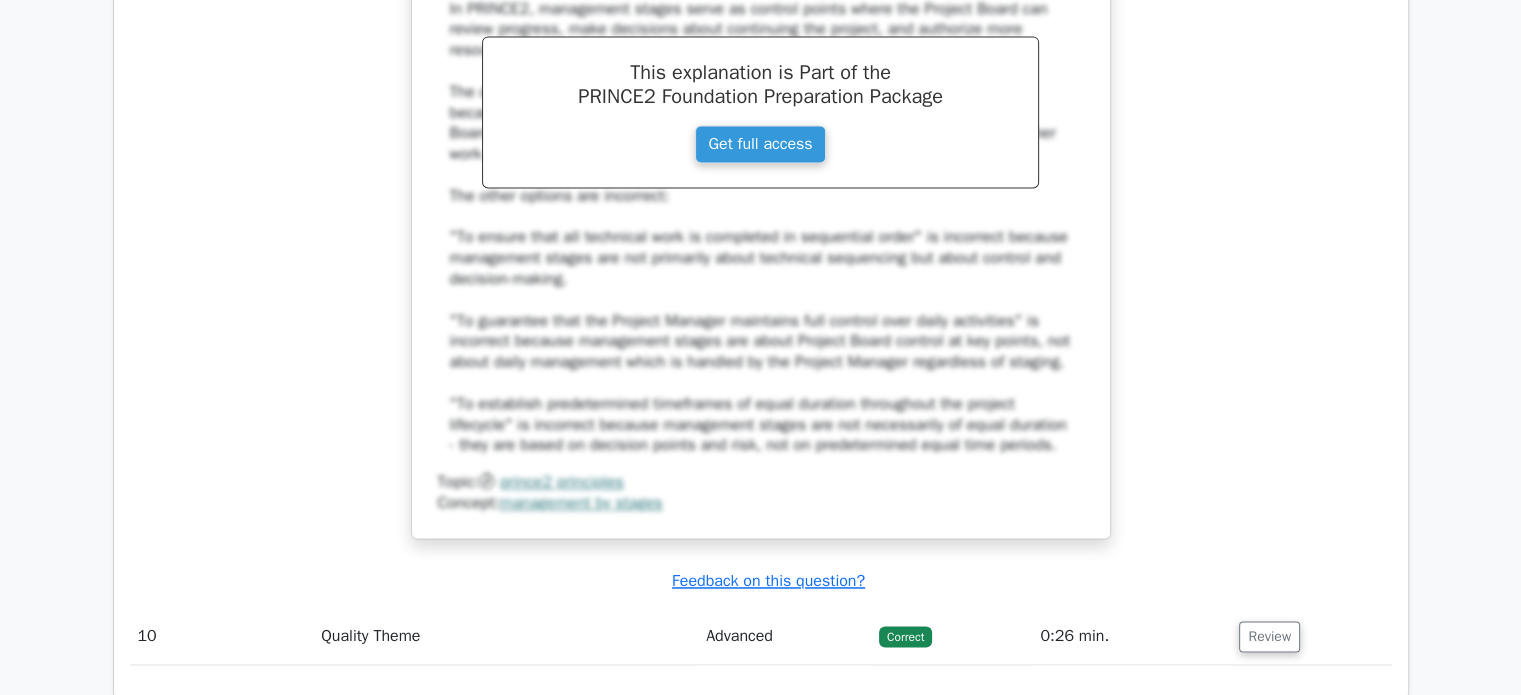 scroll, scrollTop: 10700, scrollLeft: 0, axis: vertical 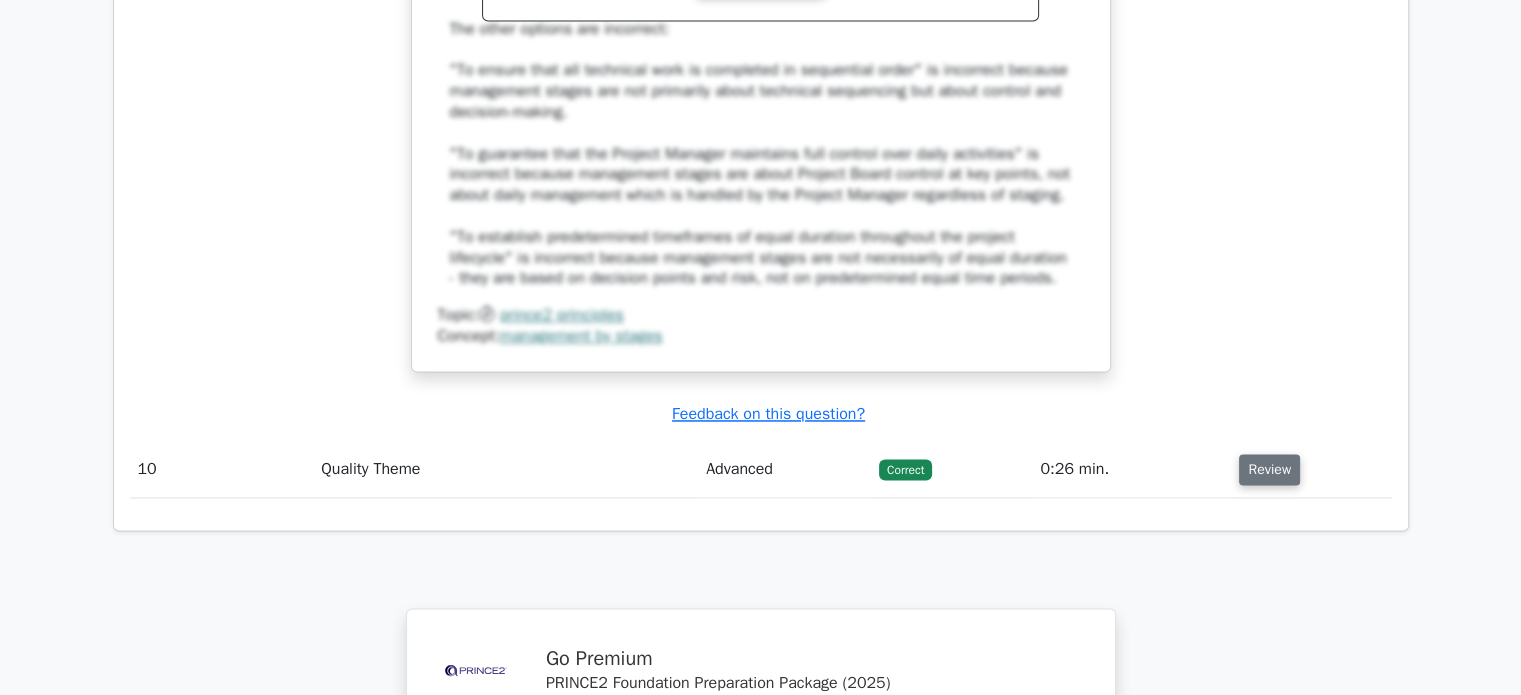 click on "Review" at bounding box center [1269, 469] 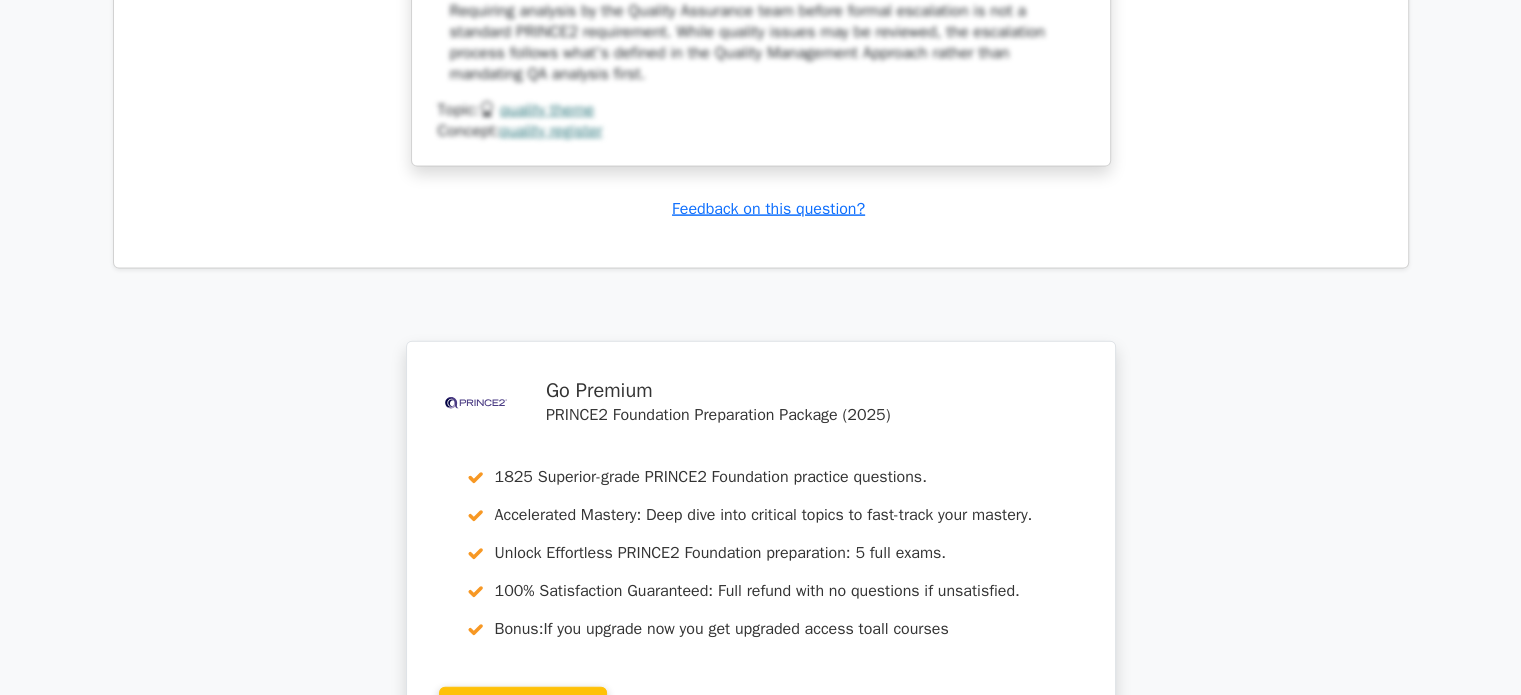 scroll, scrollTop: 12300, scrollLeft: 0, axis: vertical 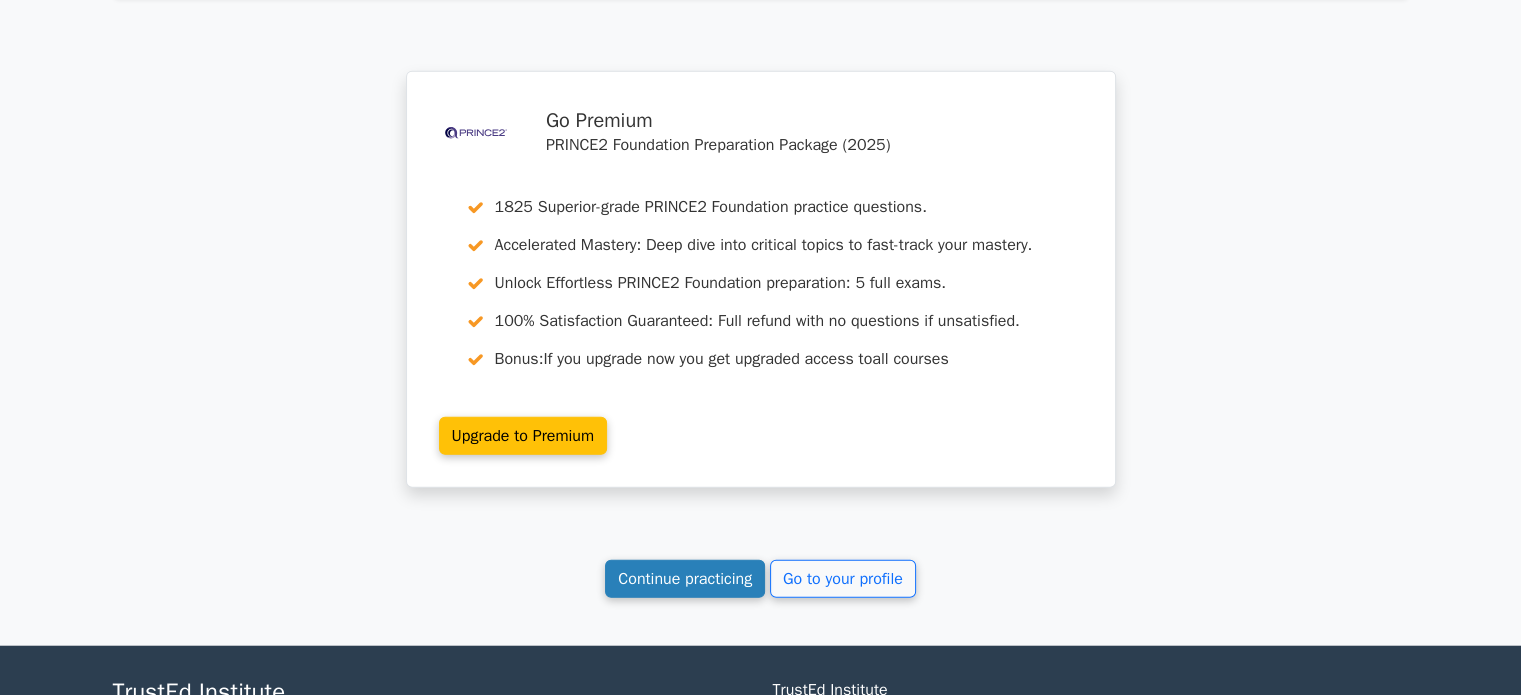 click on "Continue practicing" at bounding box center (685, 579) 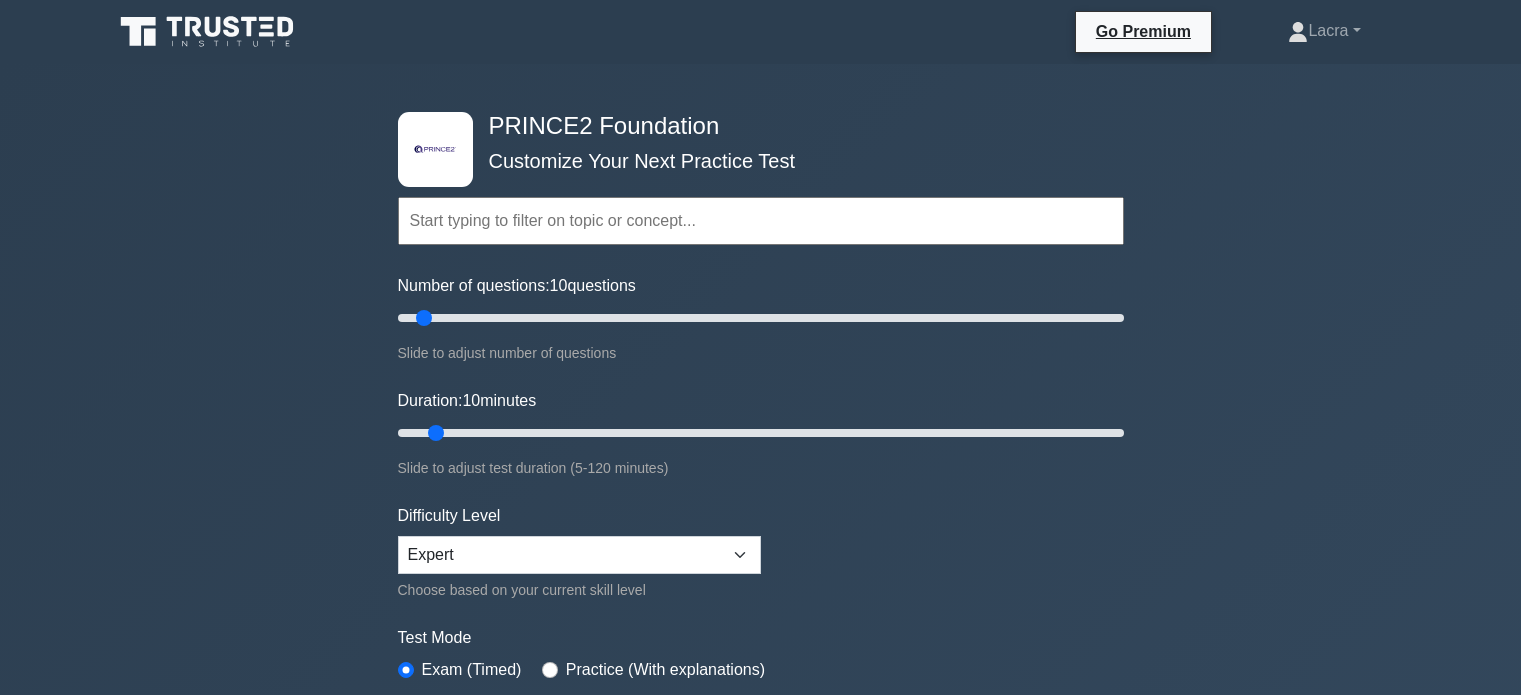 scroll, scrollTop: 0, scrollLeft: 0, axis: both 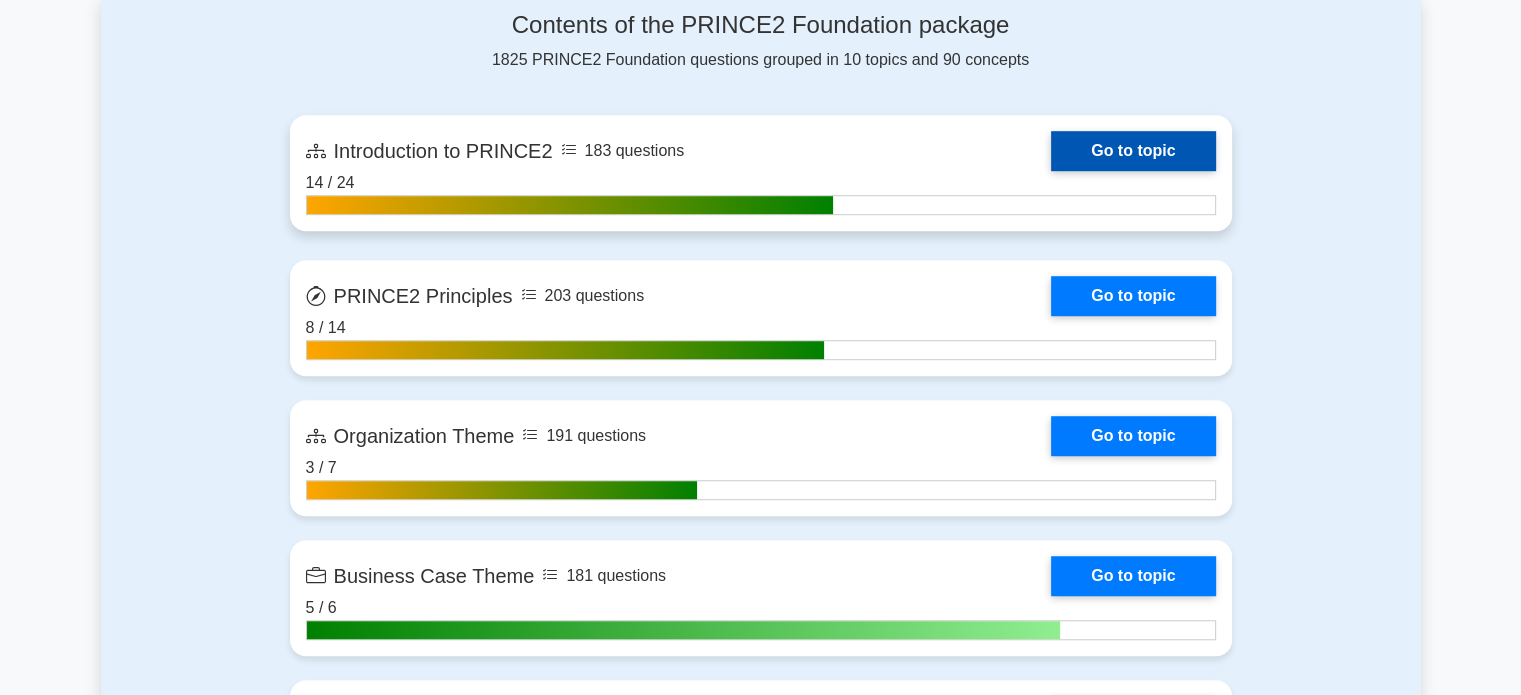 click on "Go to topic" at bounding box center [1133, 151] 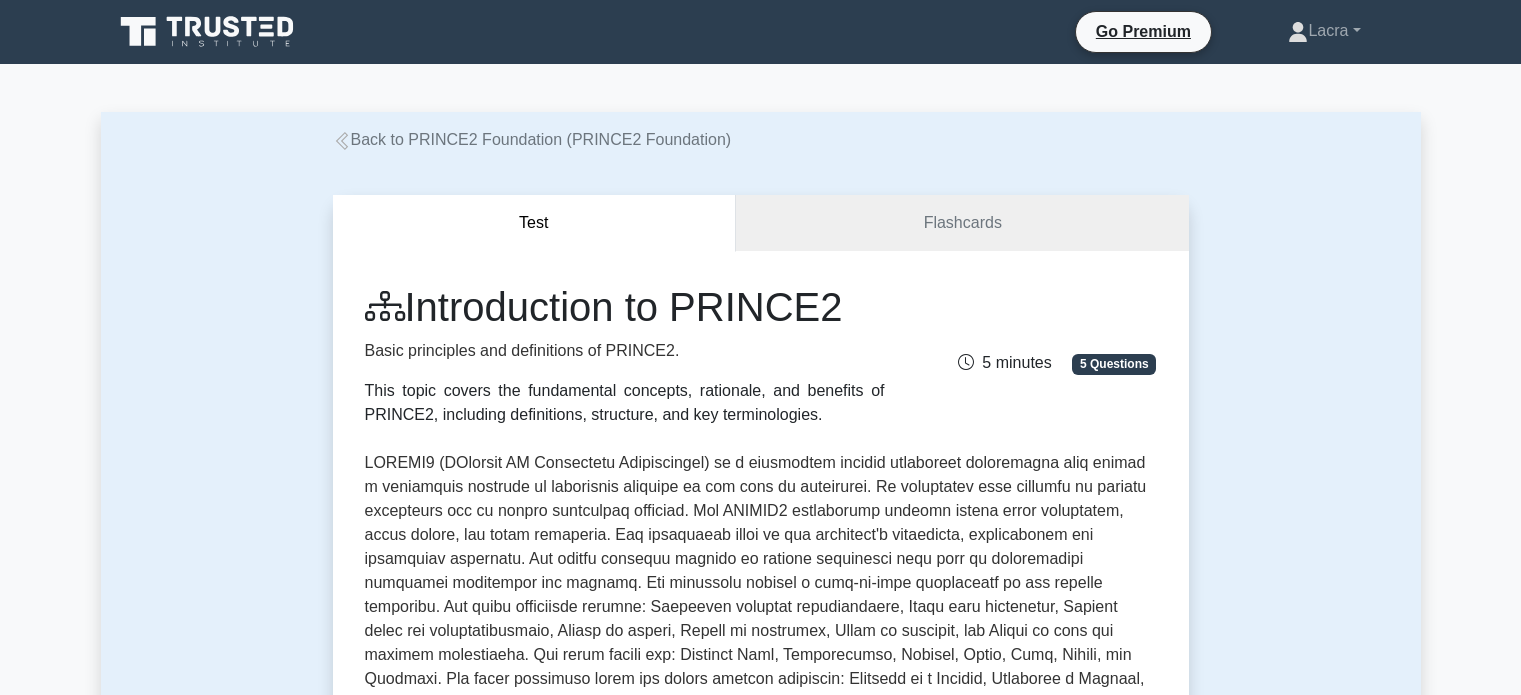 scroll, scrollTop: 0, scrollLeft: 0, axis: both 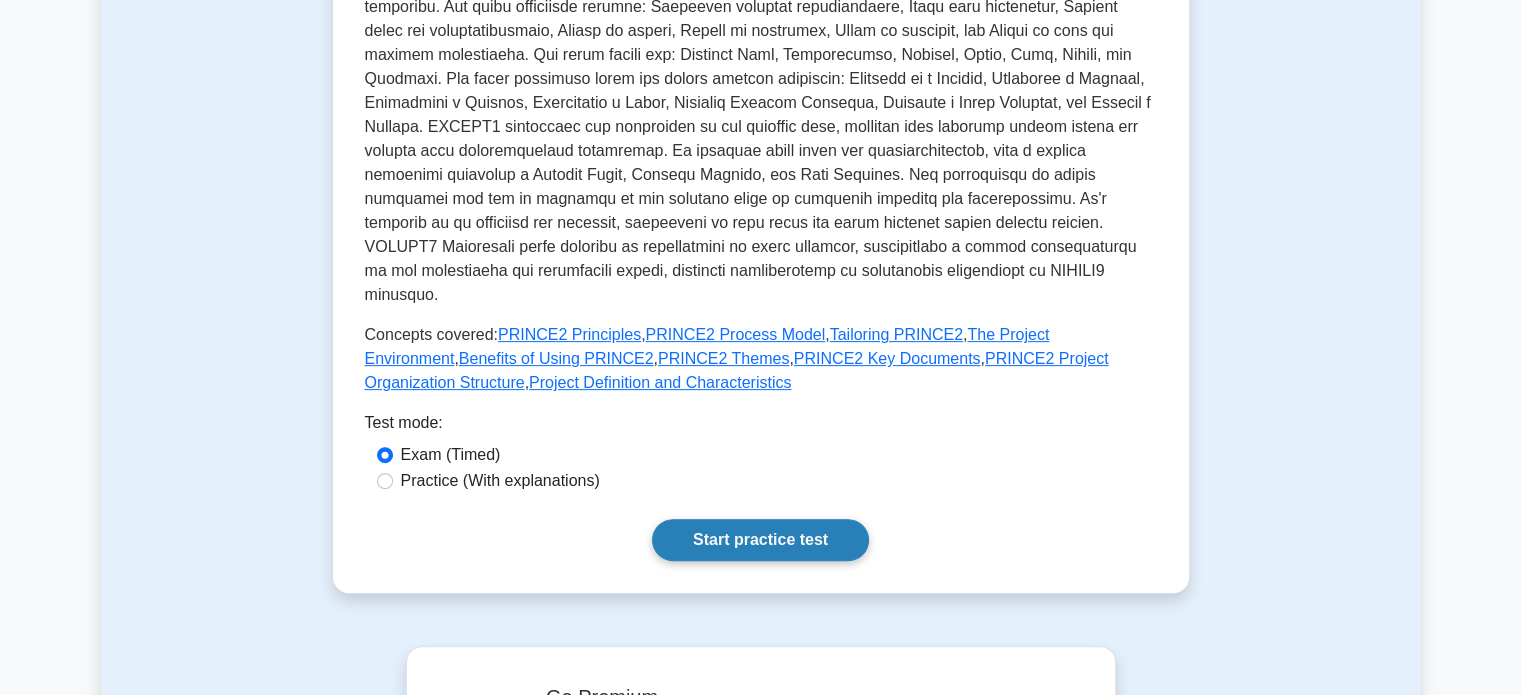 click on "Start practice test" at bounding box center [760, 540] 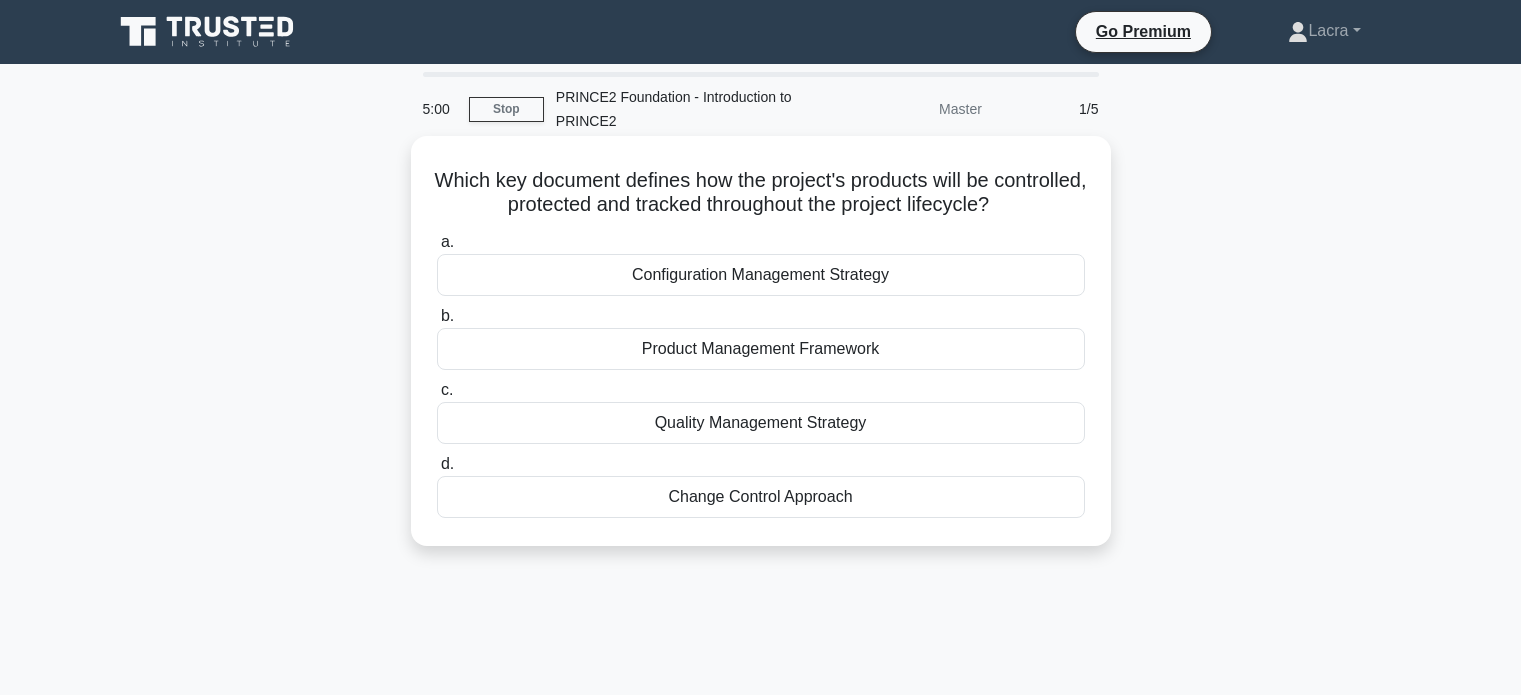 scroll, scrollTop: 0, scrollLeft: 0, axis: both 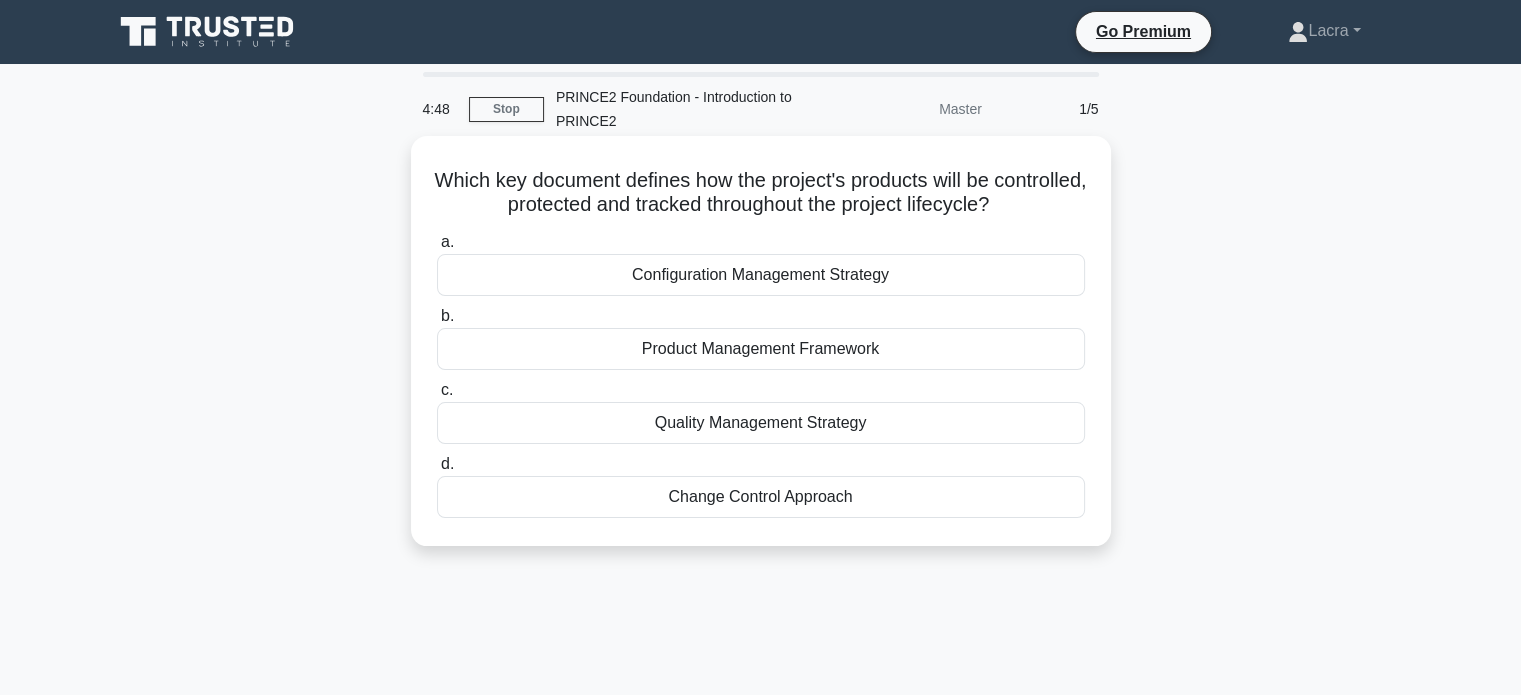 click on "Product Management Framework" at bounding box center [761, 349] 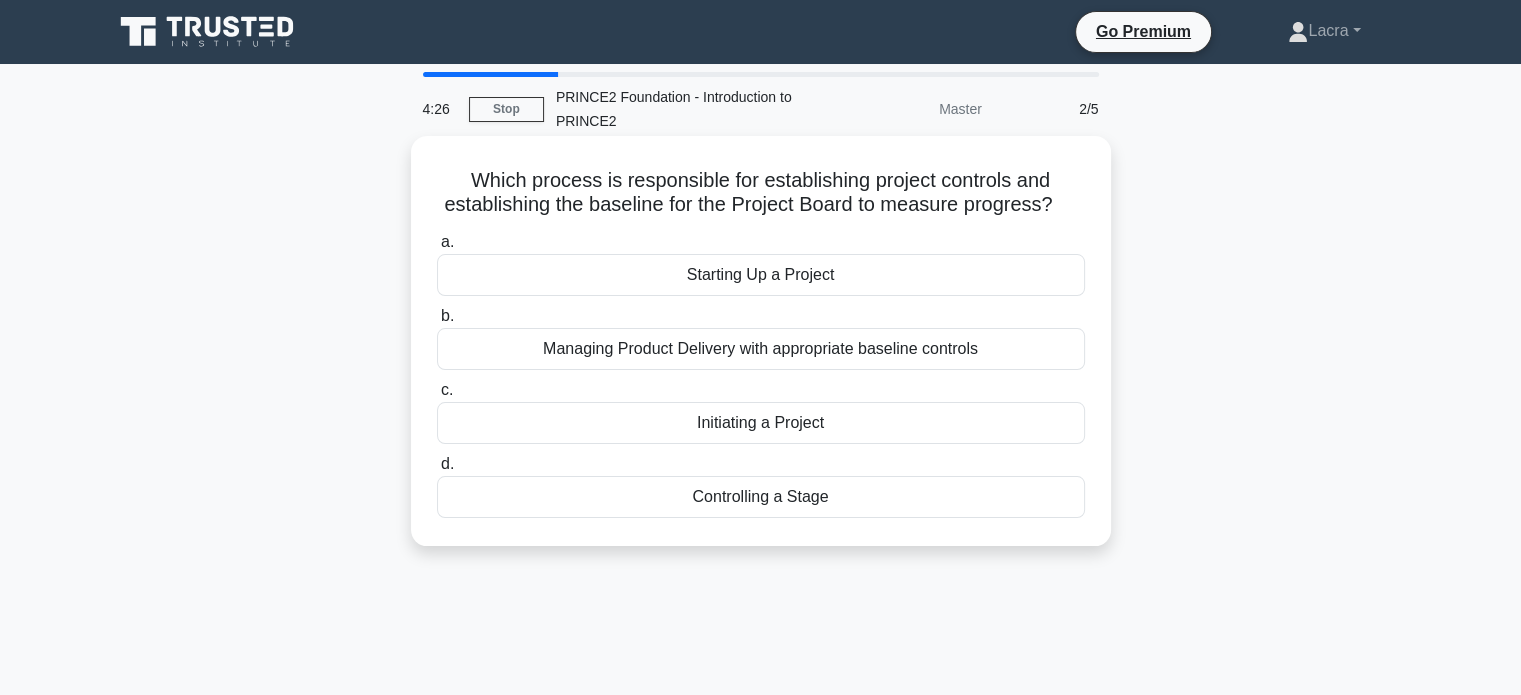 click on "Controlling a Stage" at bounding box center (761, 497) 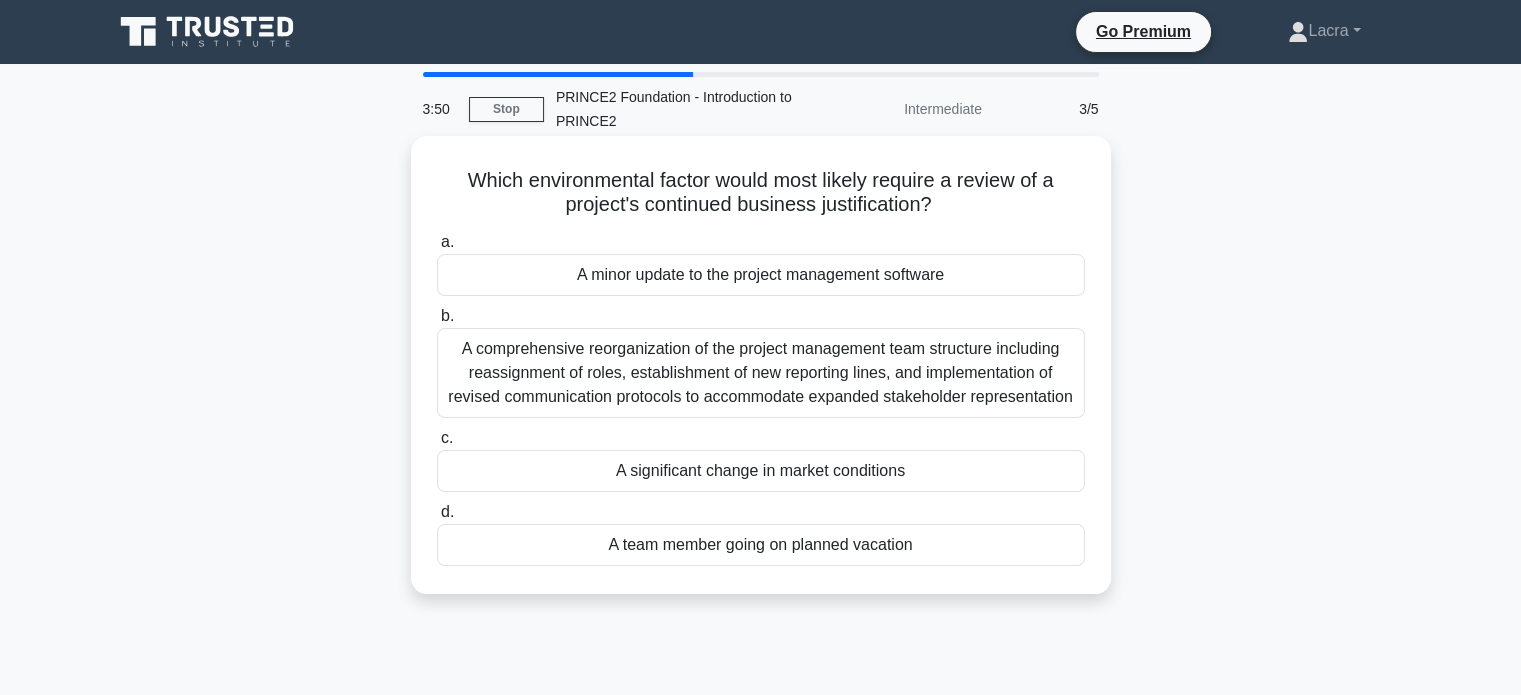 click on "A significant change in market conditions" at bounding box center (761, 471) 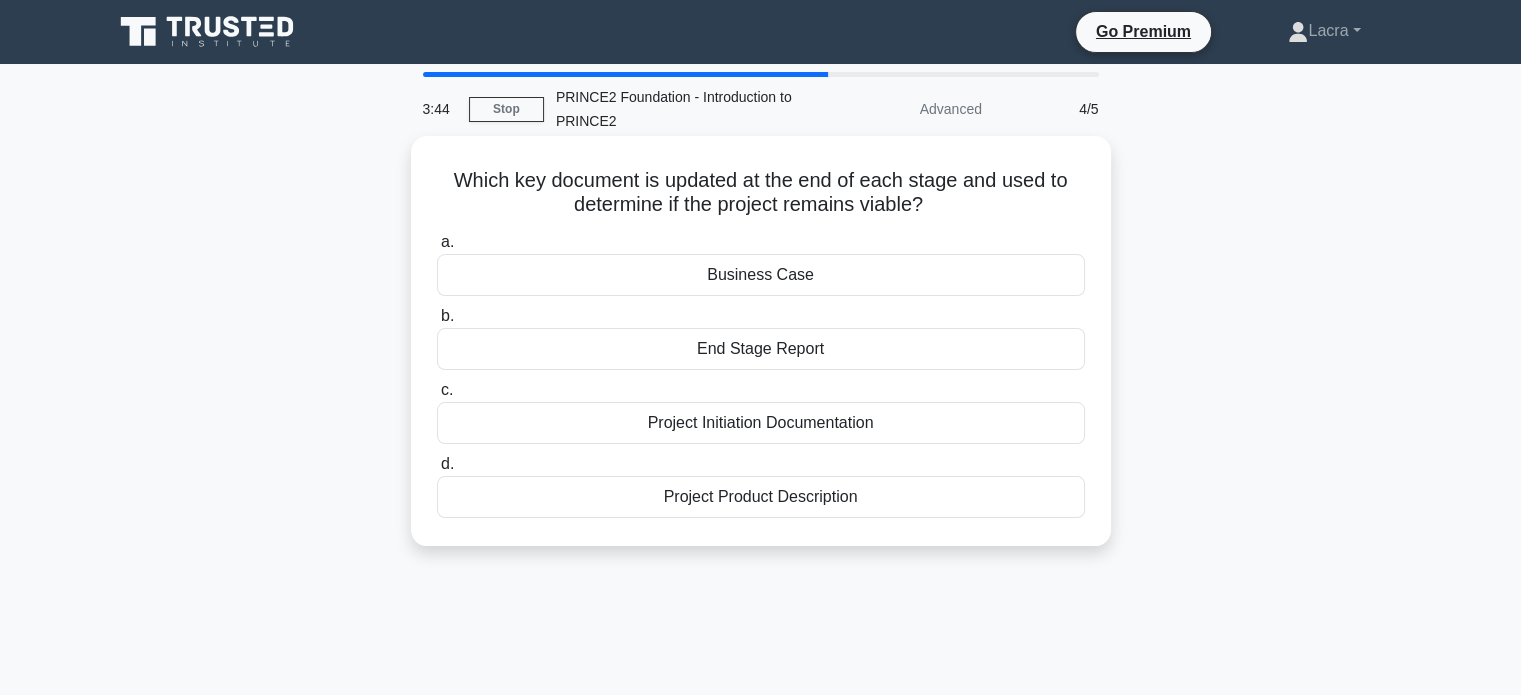 click on "Business Case" at bounding box center [761, 275] 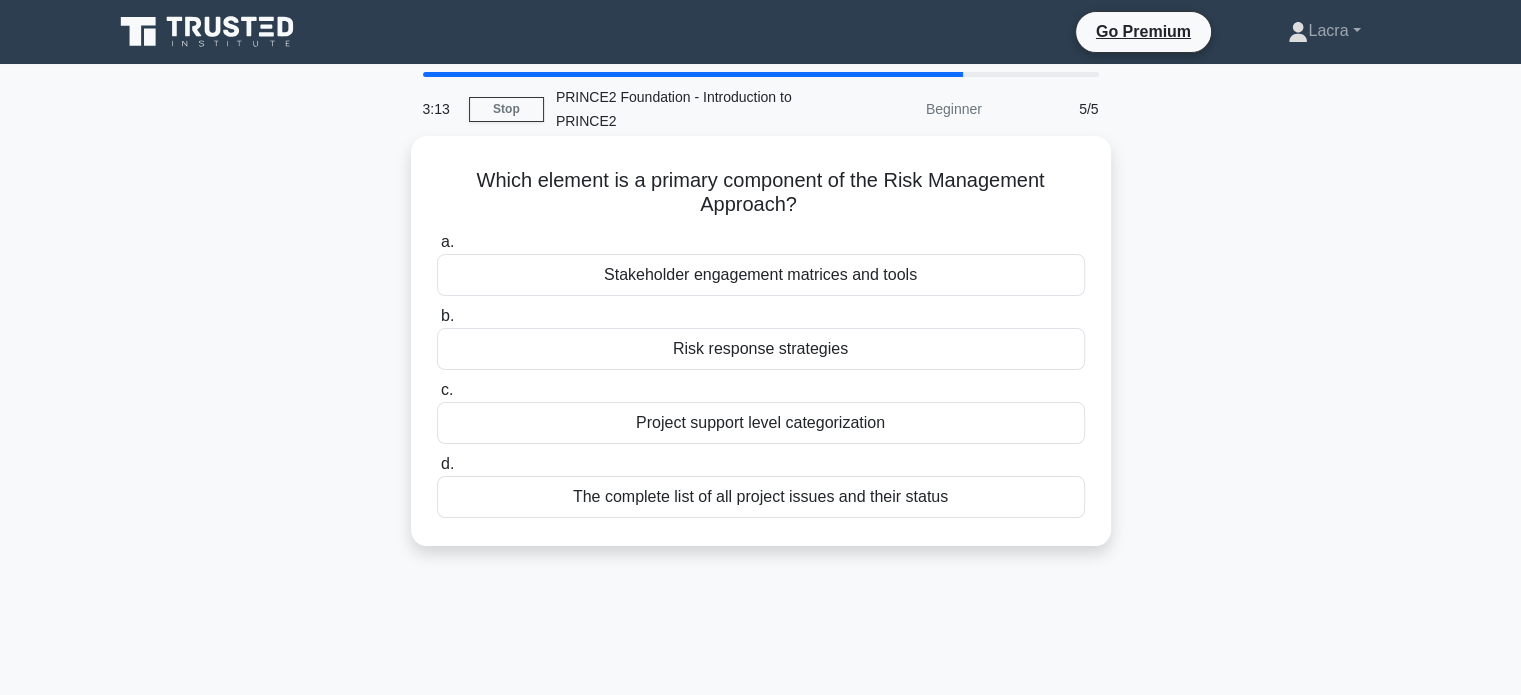 click on "Risk response strategies" at bounding box center [761, 349] 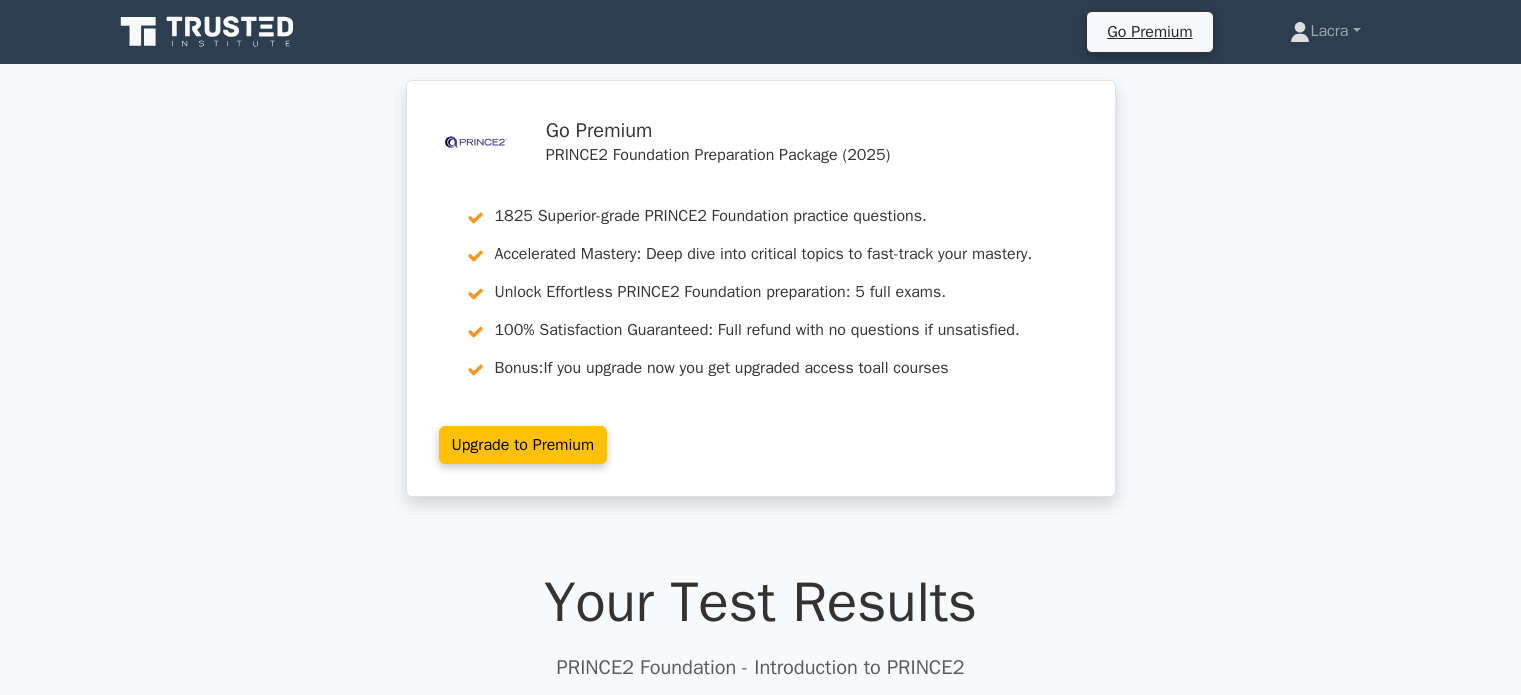 scroll, scrollTop: 600, scrollLeft: 0, axis: vertical 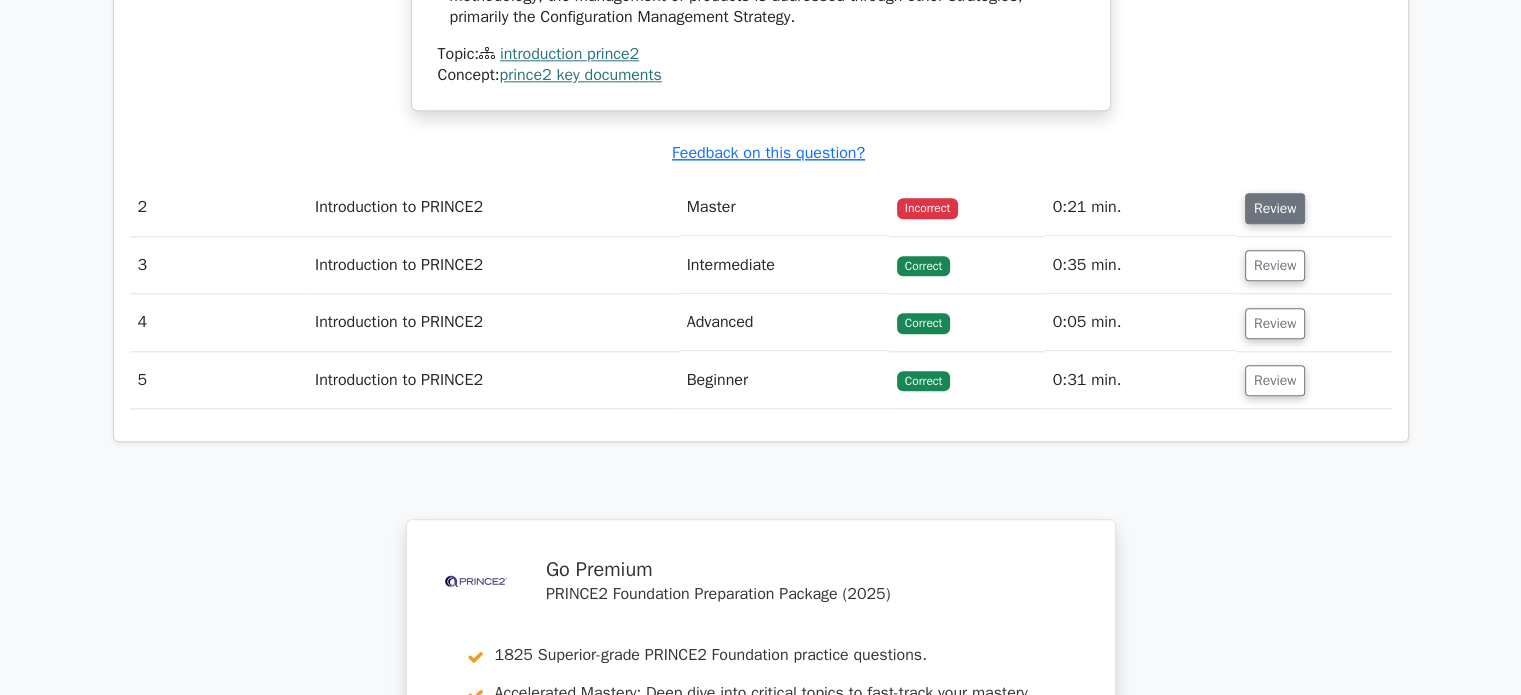 click on "Review" at bounding box center [1275, 208] 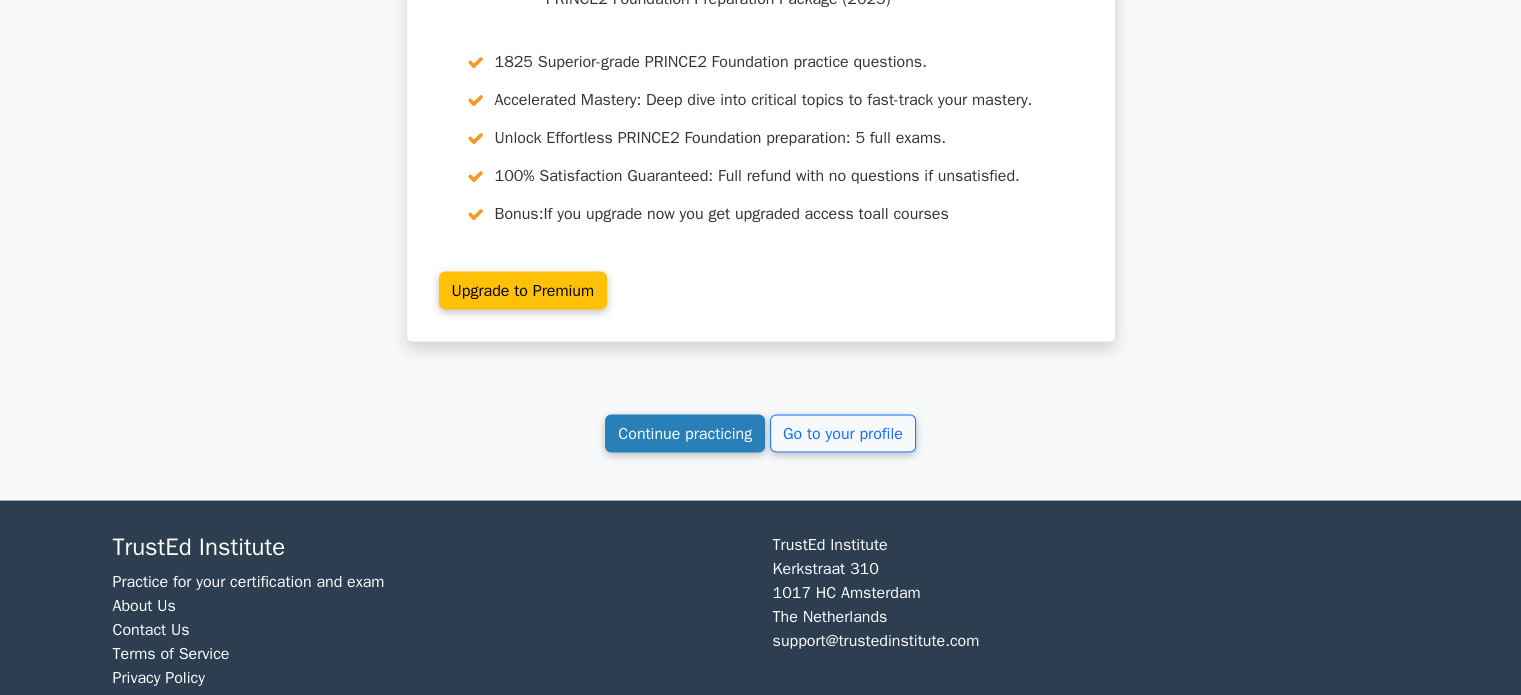 scroll, scrollTop: 3800, scrollLeft: 0, axis: vertical 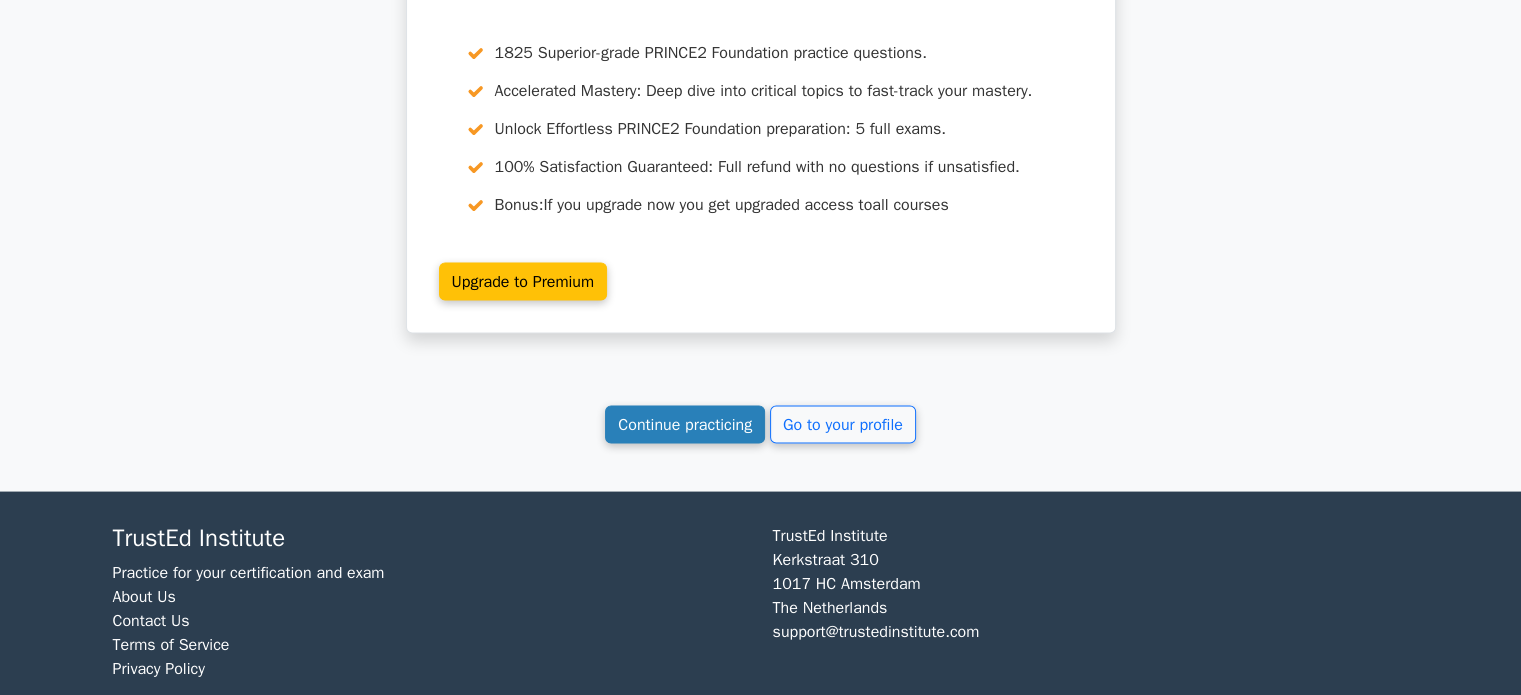 click on "Continue practicing" at bounding box center (685, 424) 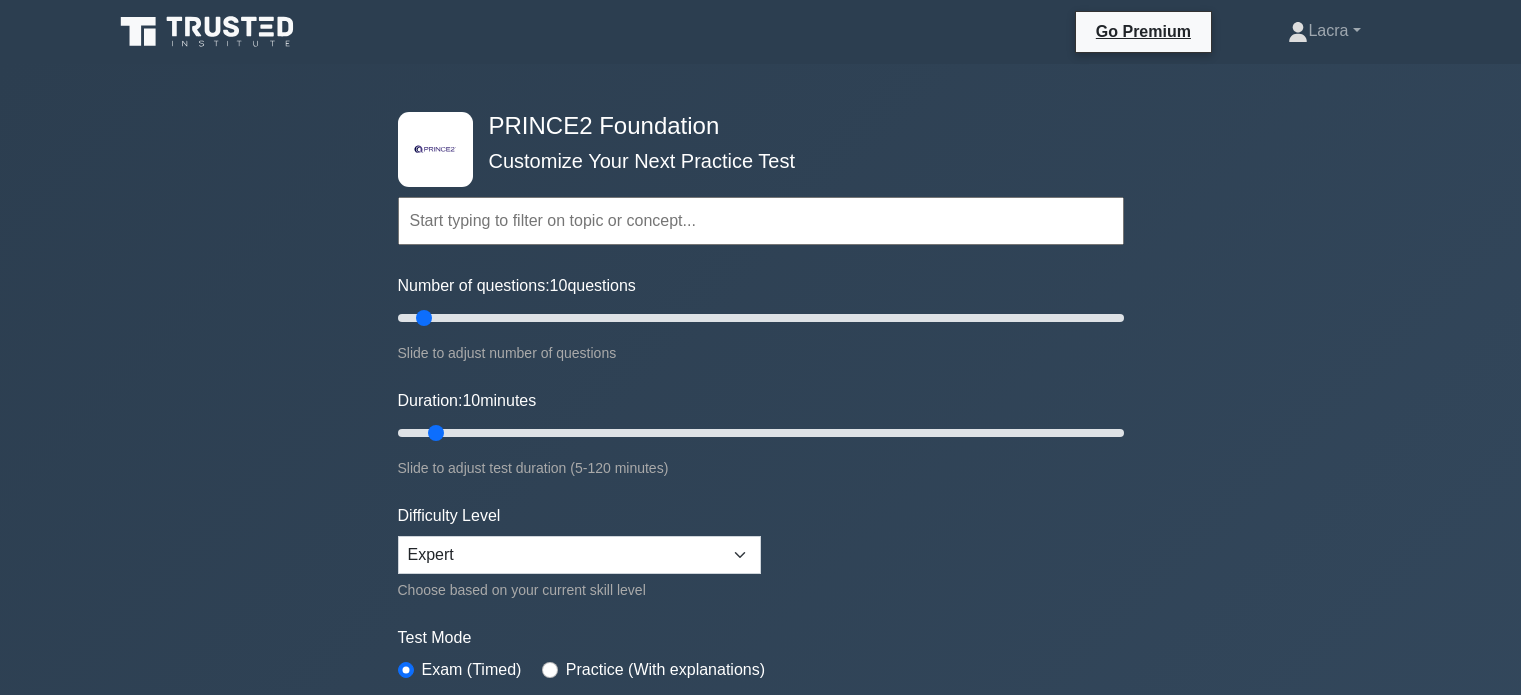 scroll, scrollTop: 0, scrollLeft: 0, axis: both 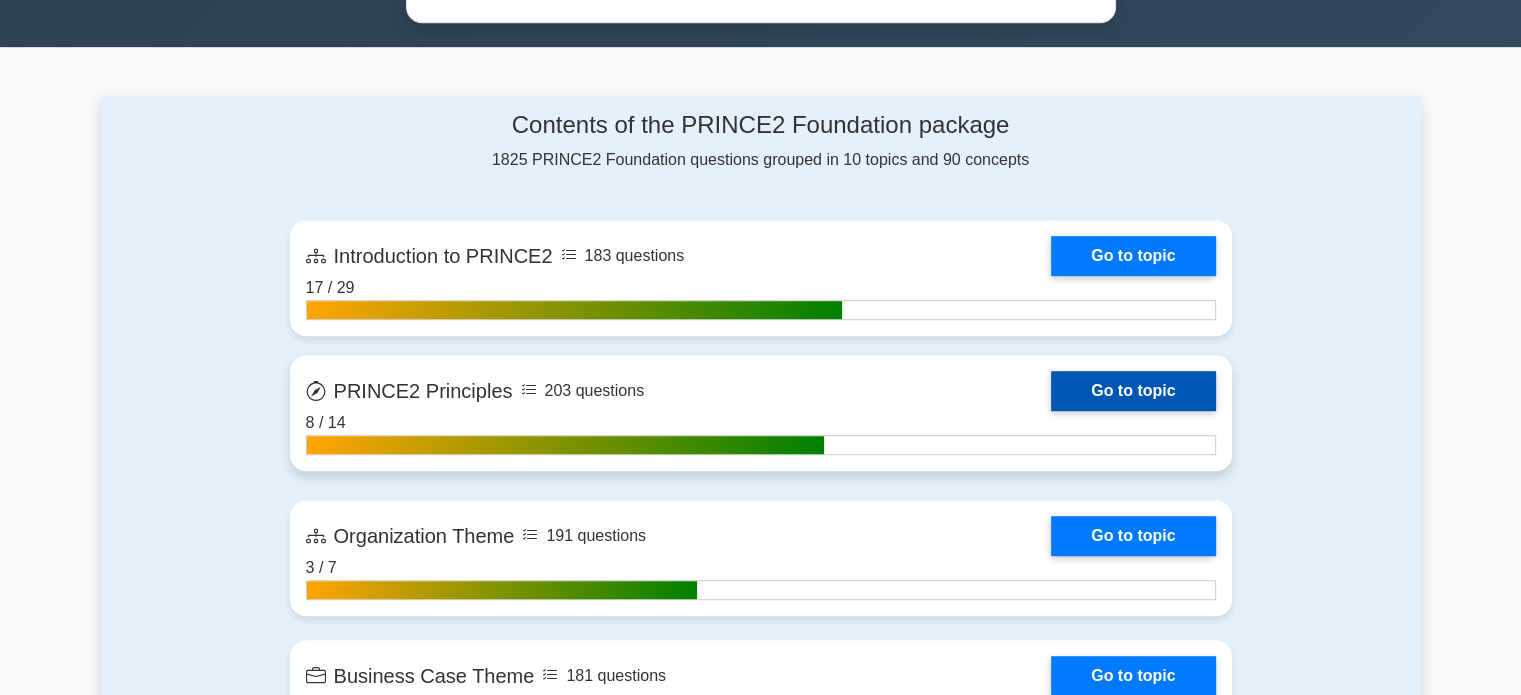 click on "Go to topic" at bounding box center (1133, 391) 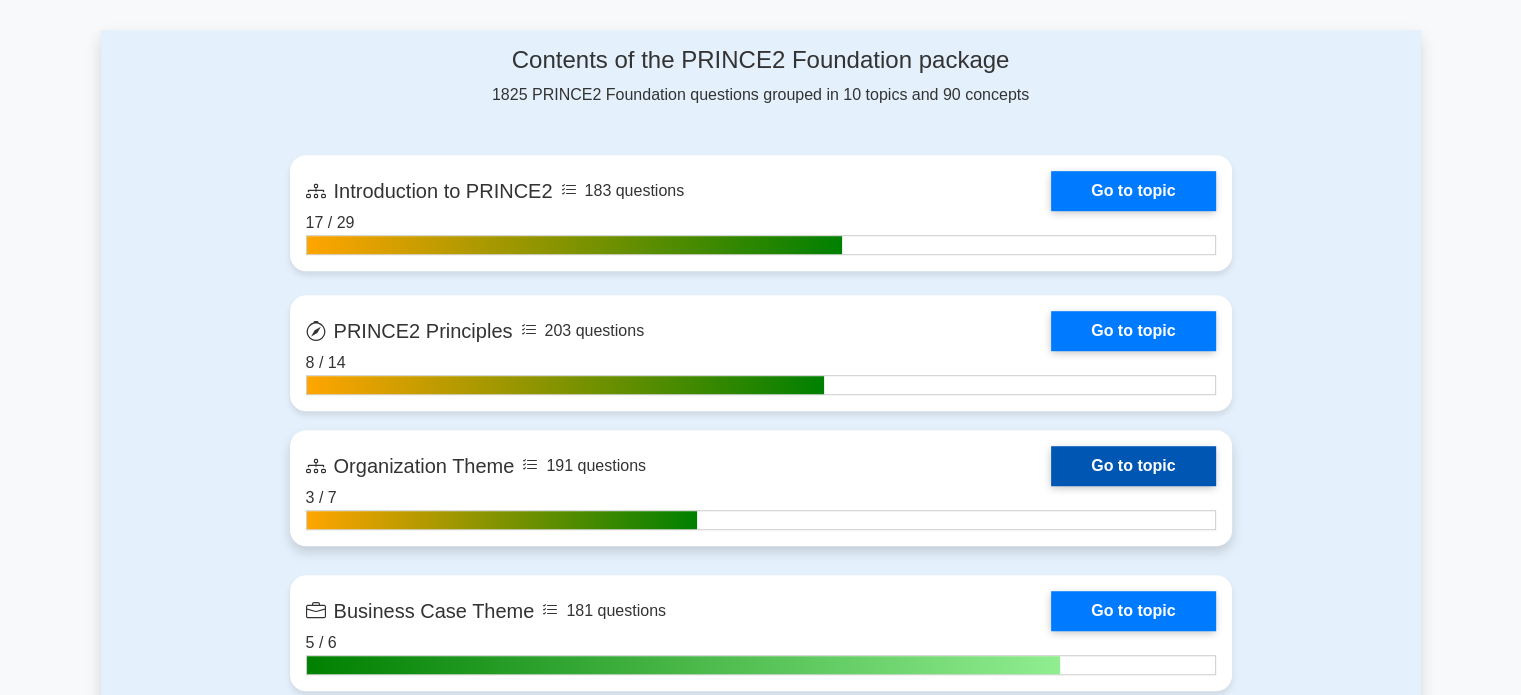 scroll, scrollTop: 1300, scrollLeft: 0, axis: vertical 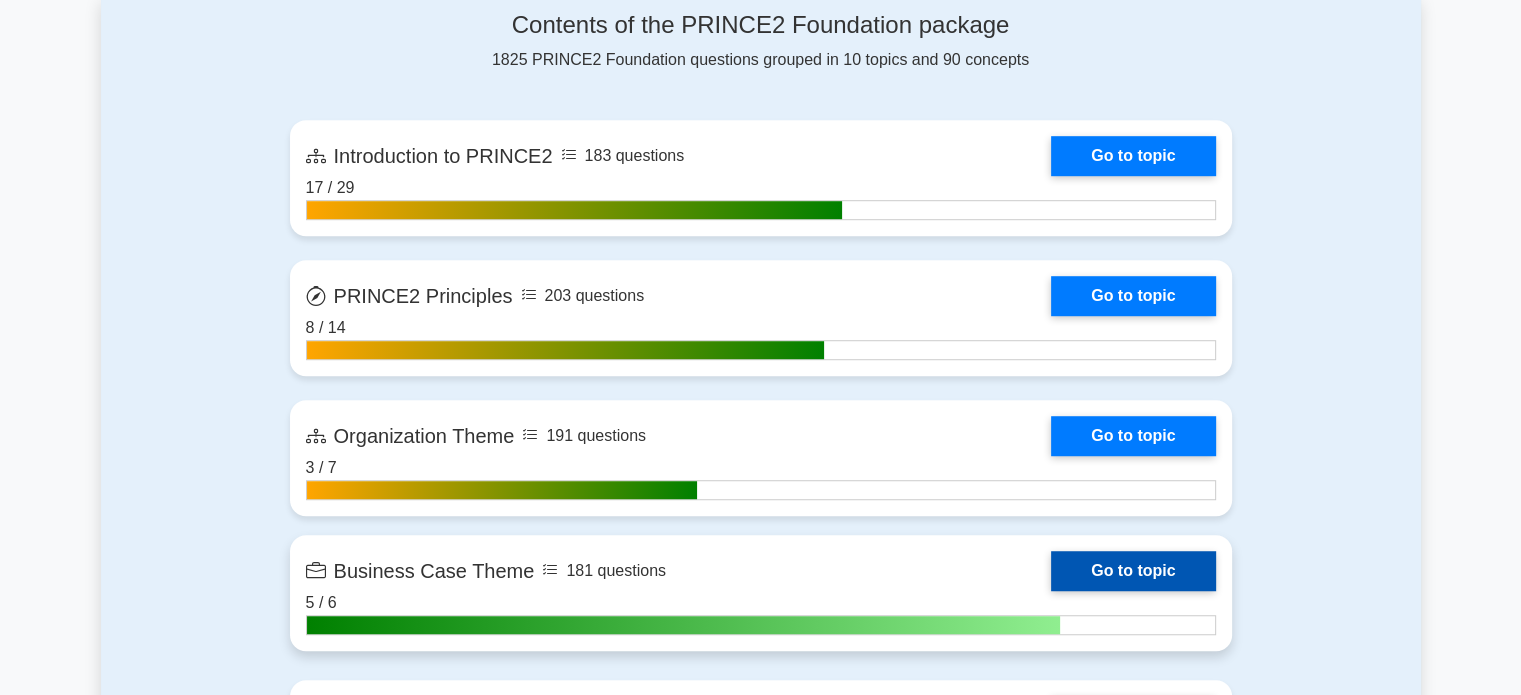 click on "Go to topic" at bounding box center [1133, 571] 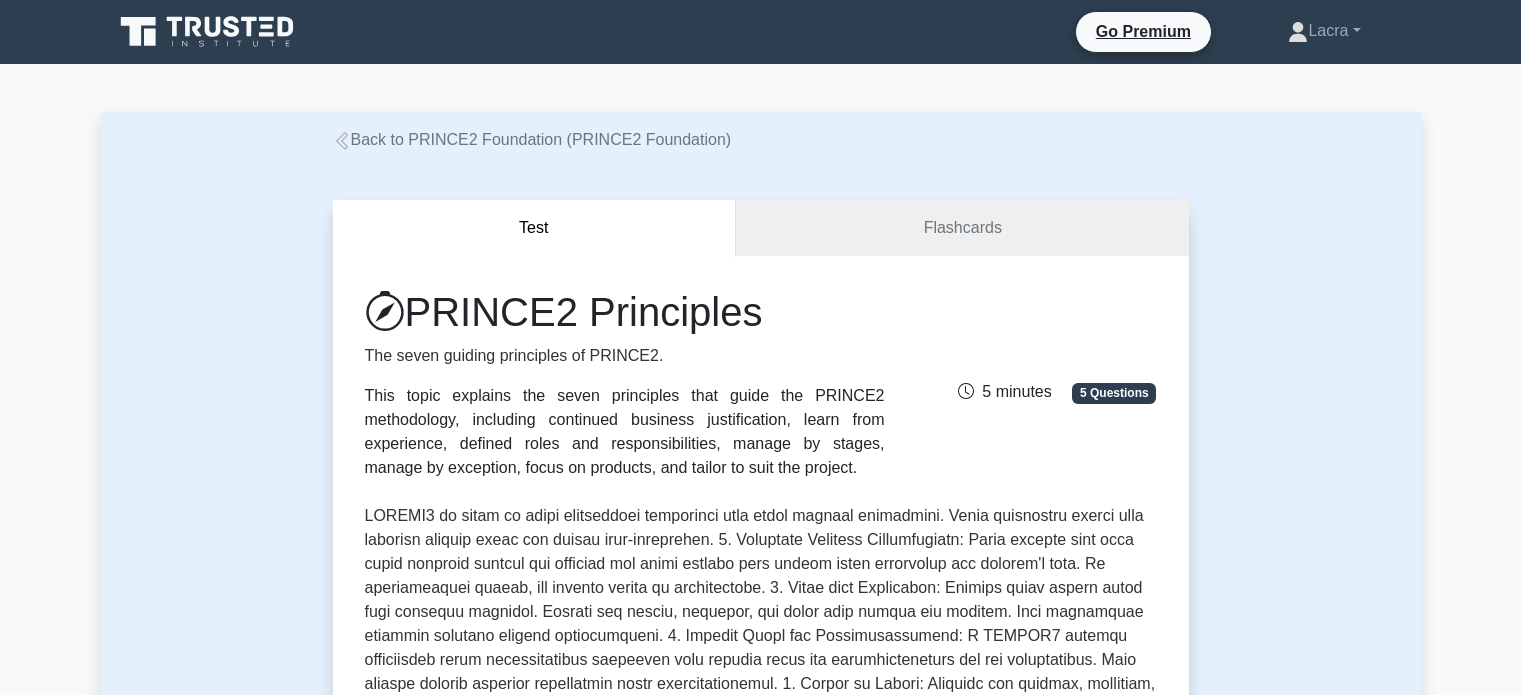 scroll, scrollTop: 0, scrollLeft: 0, axis: both 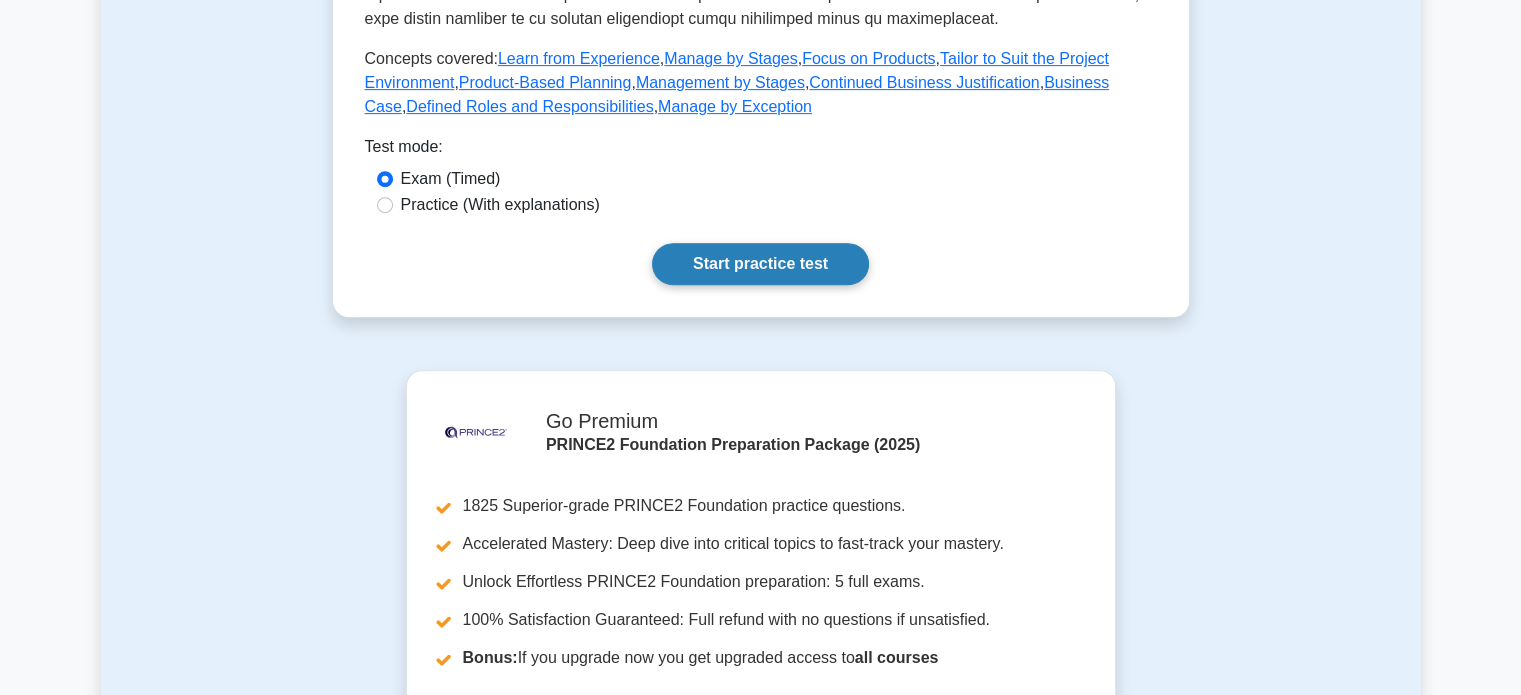 click on "Start practice test" at bounding box center (760, 264) 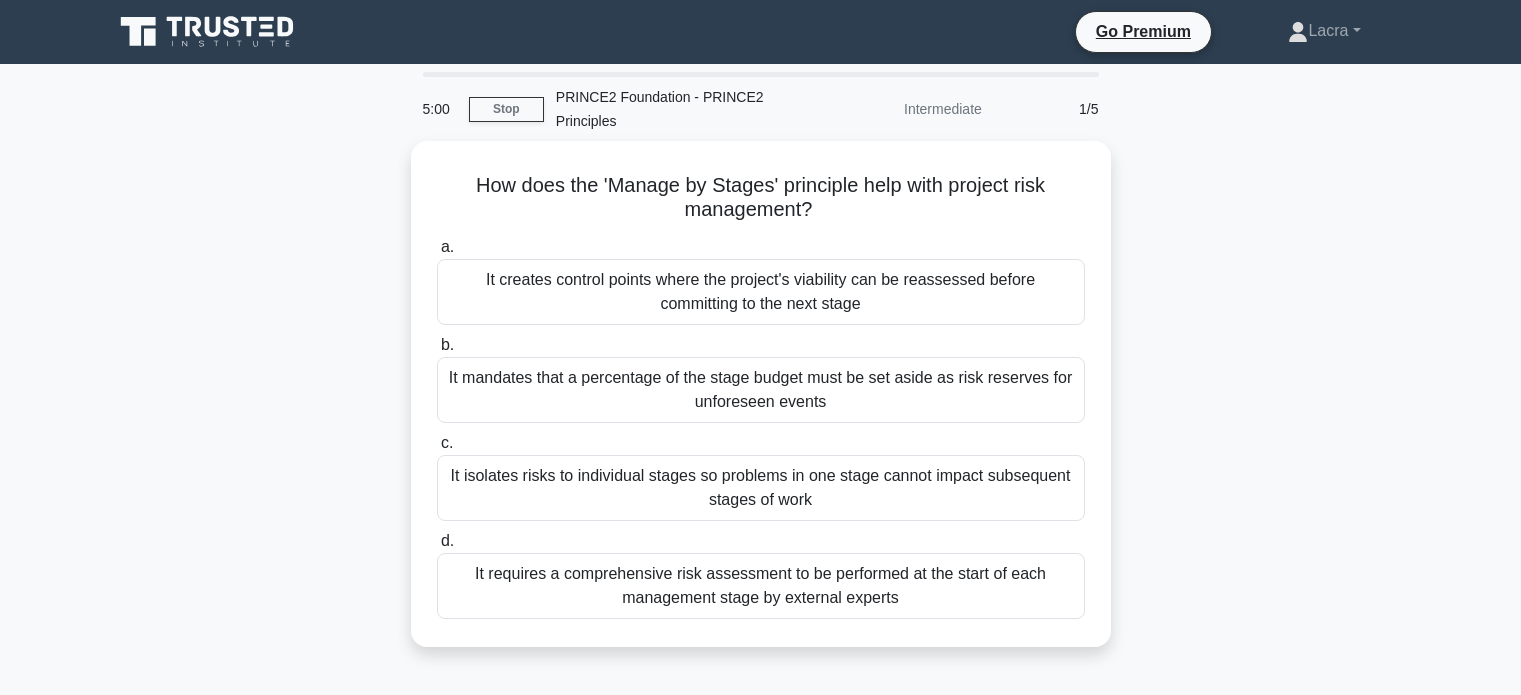 scroll, scrollTop: 0, scrollLeft: 0, axis: both 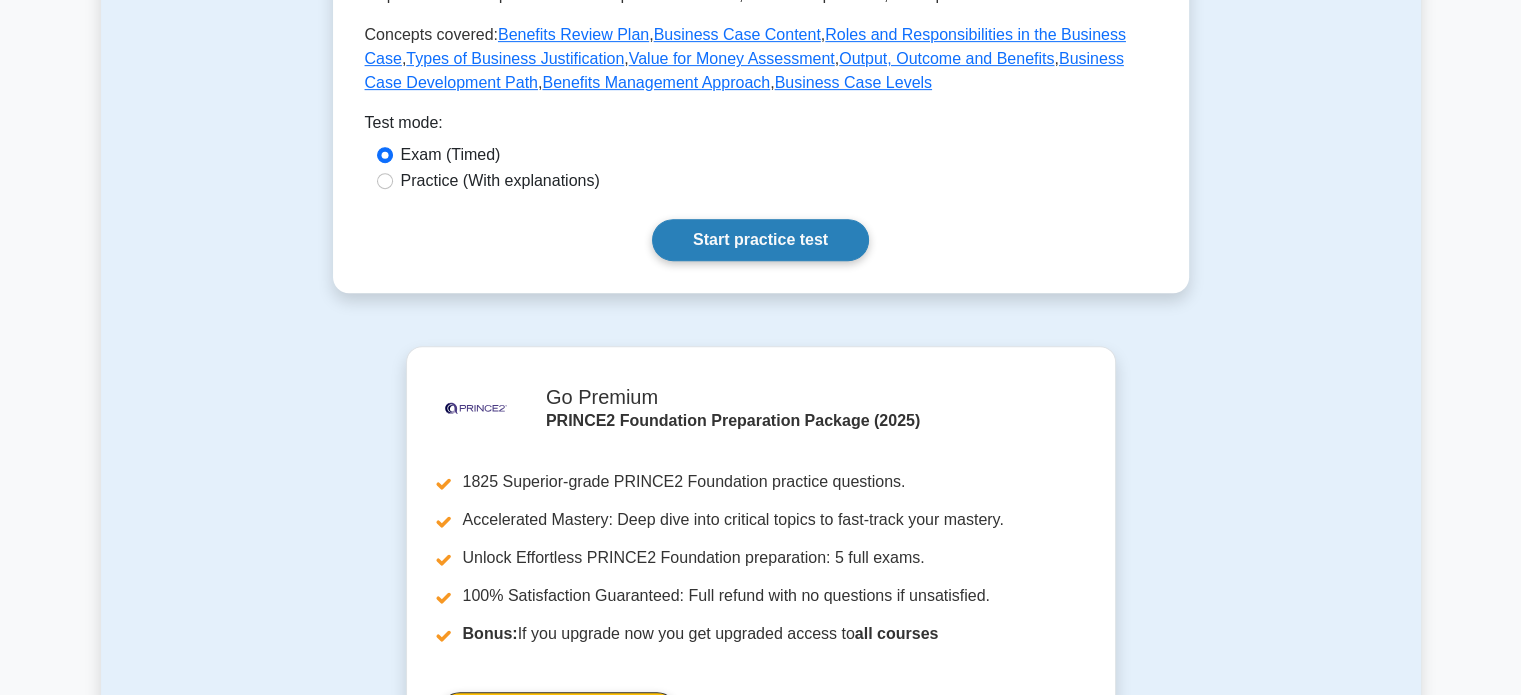 click on "Start practice test" at bounding box center (760, 240) 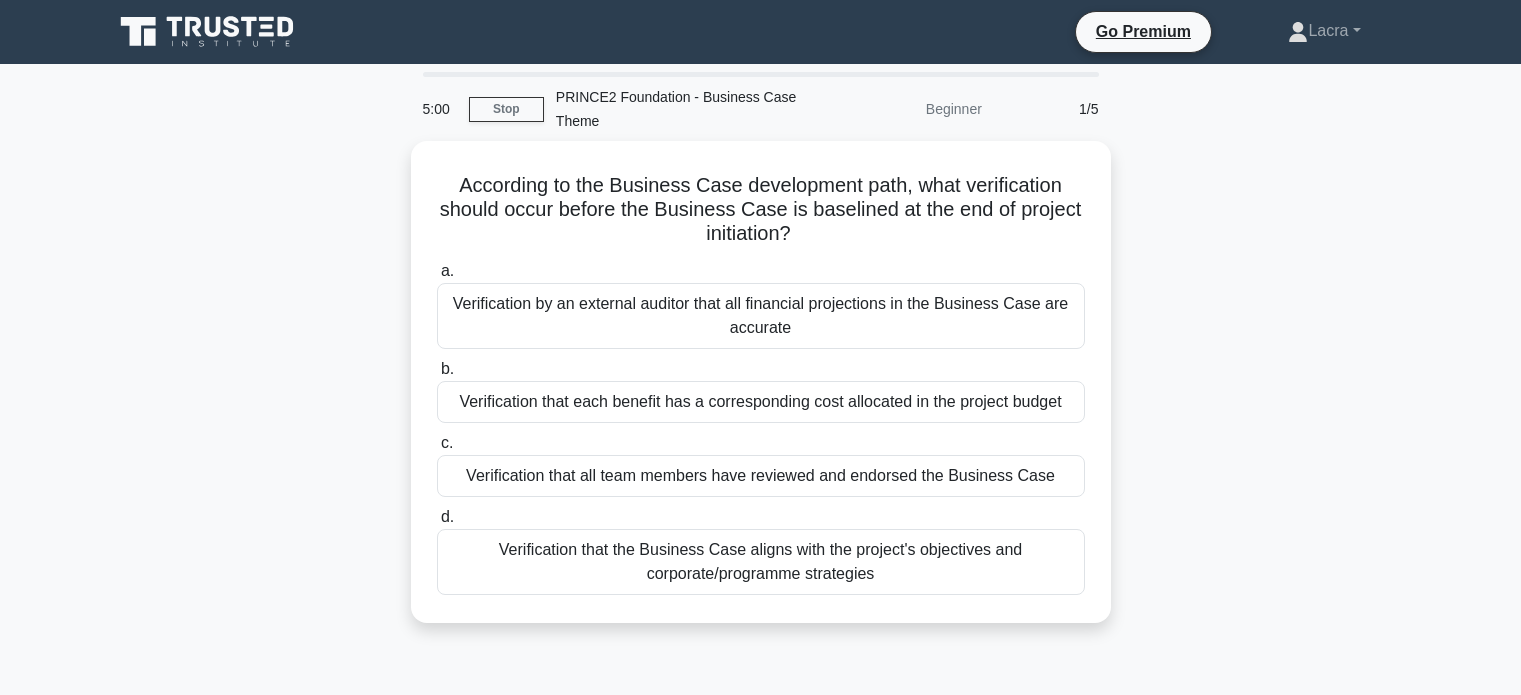 scroll, scrollTop: 0, scrollLeft: 0, axis: both 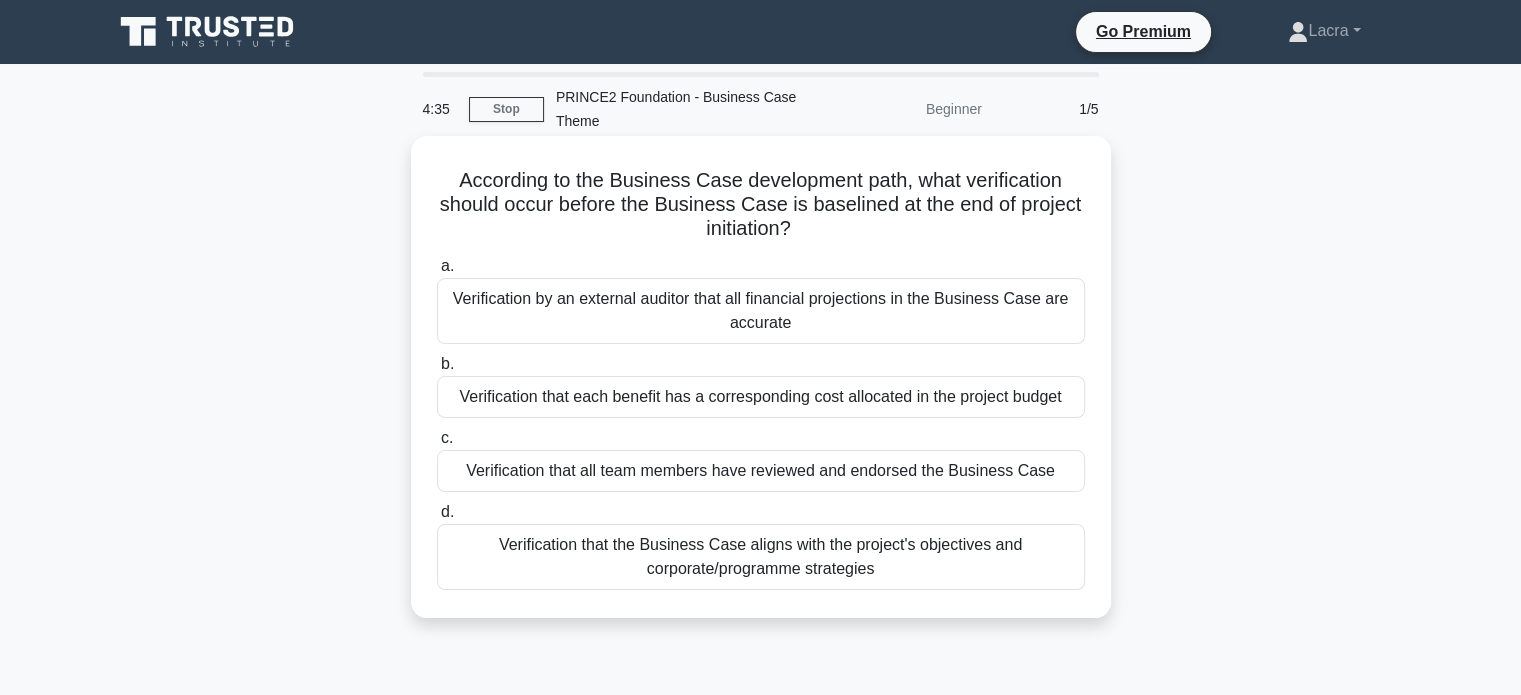 click on "Verification that the Business Case aligns with the project's objectives and corporate/programme strategies" at bounding box center [761, 557] 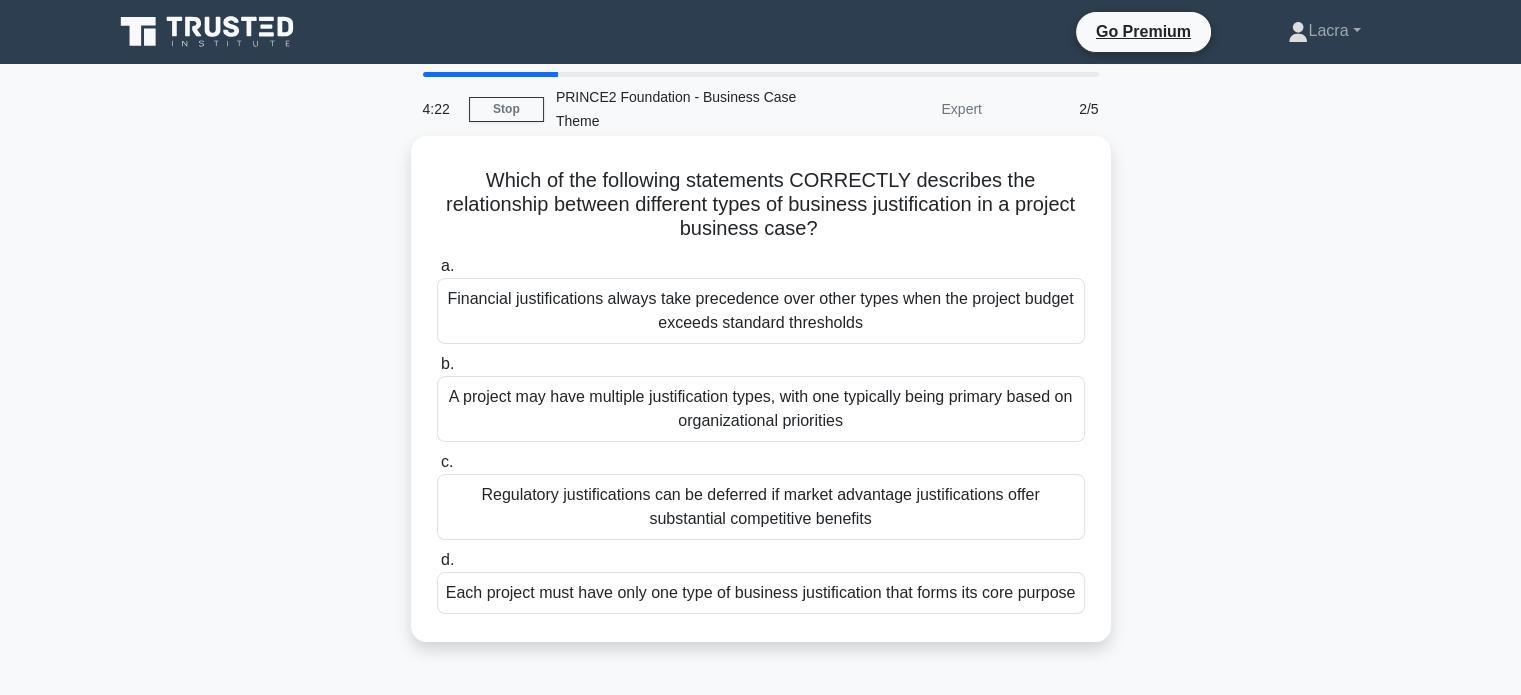 click on "Each project must have only one type of business justification that forms its core purpose" at bounding box center [761, 593] 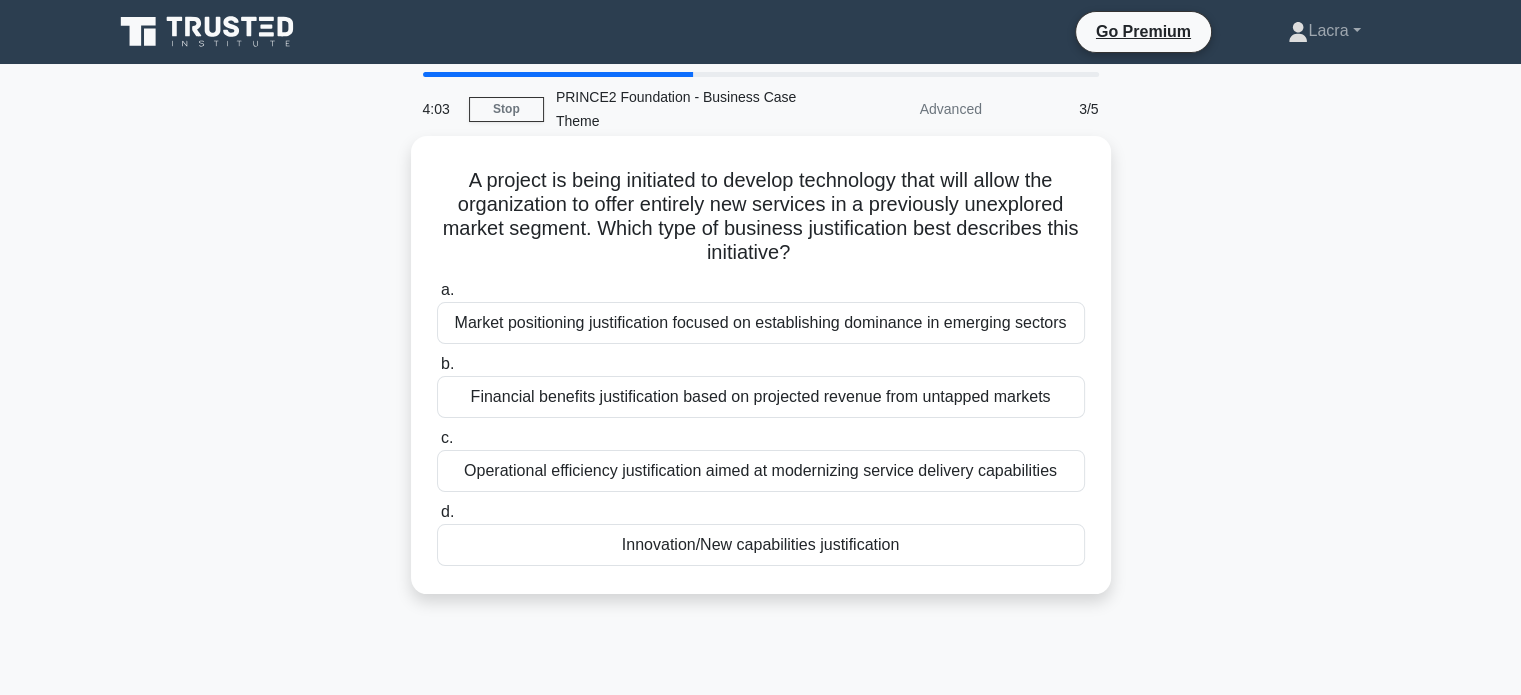 click on "Innovation/New capabilities justification" at bounding box center [761, 545] 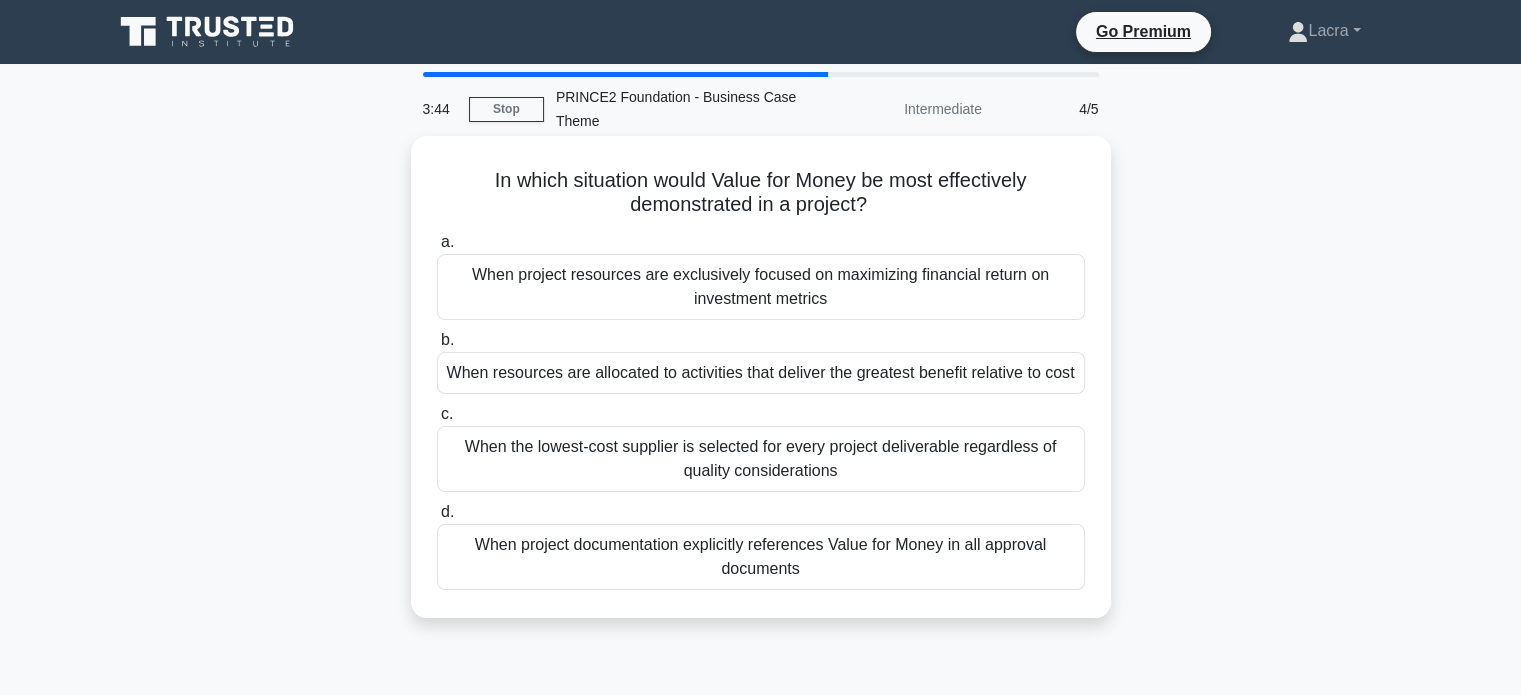 click on "When resources are allocated to activities that deliver the greatest benefit relative to cost" at bounding box center (761, 373) 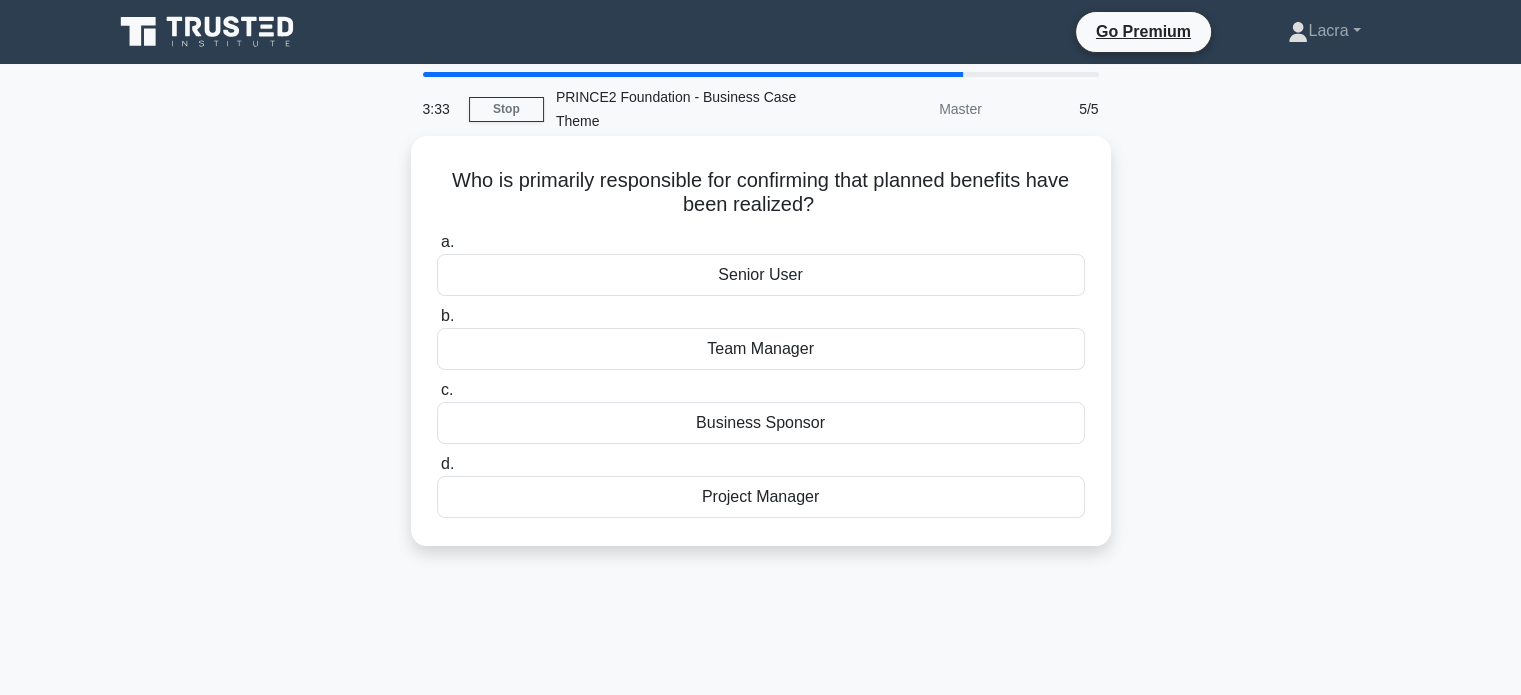 click on "Senior User" at bounding box center [761, 275] 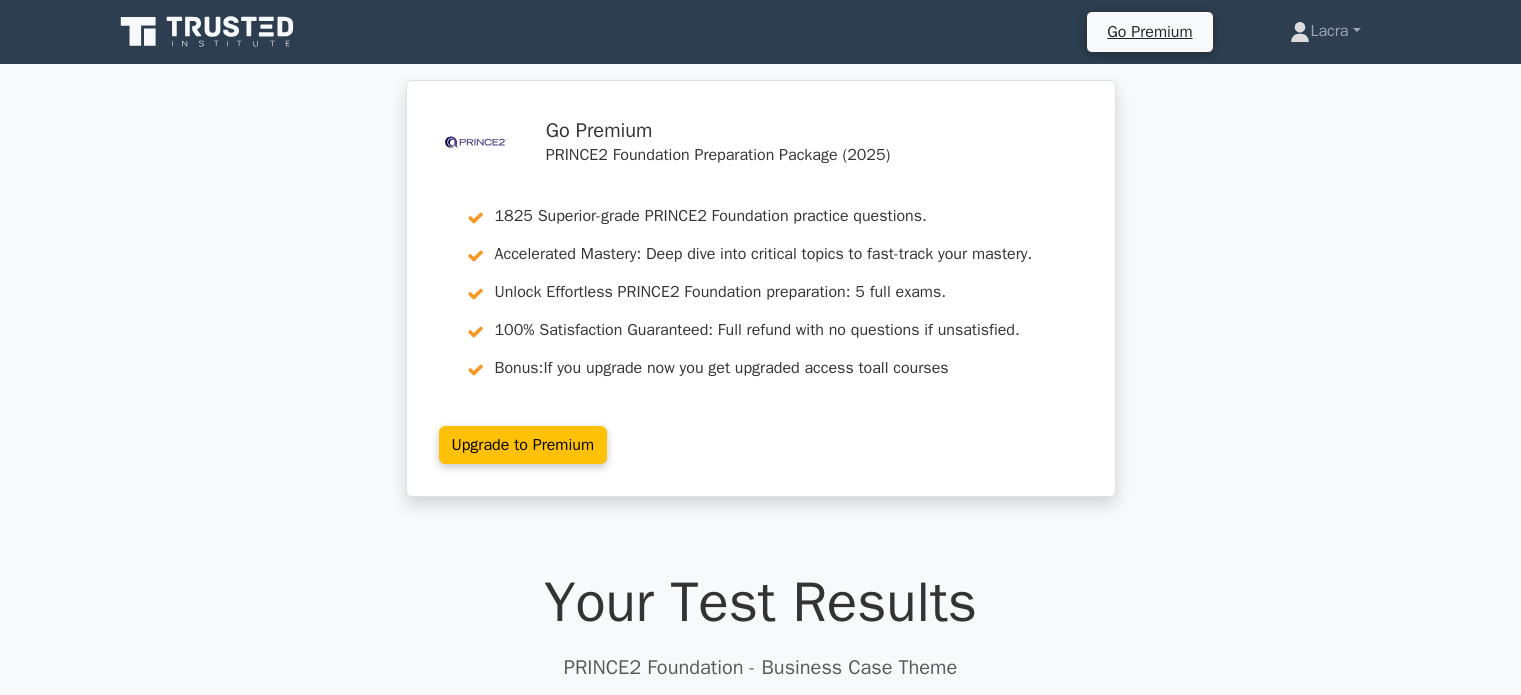 scroll, scrollTop: 0, scrollLeft: 0, axis: both 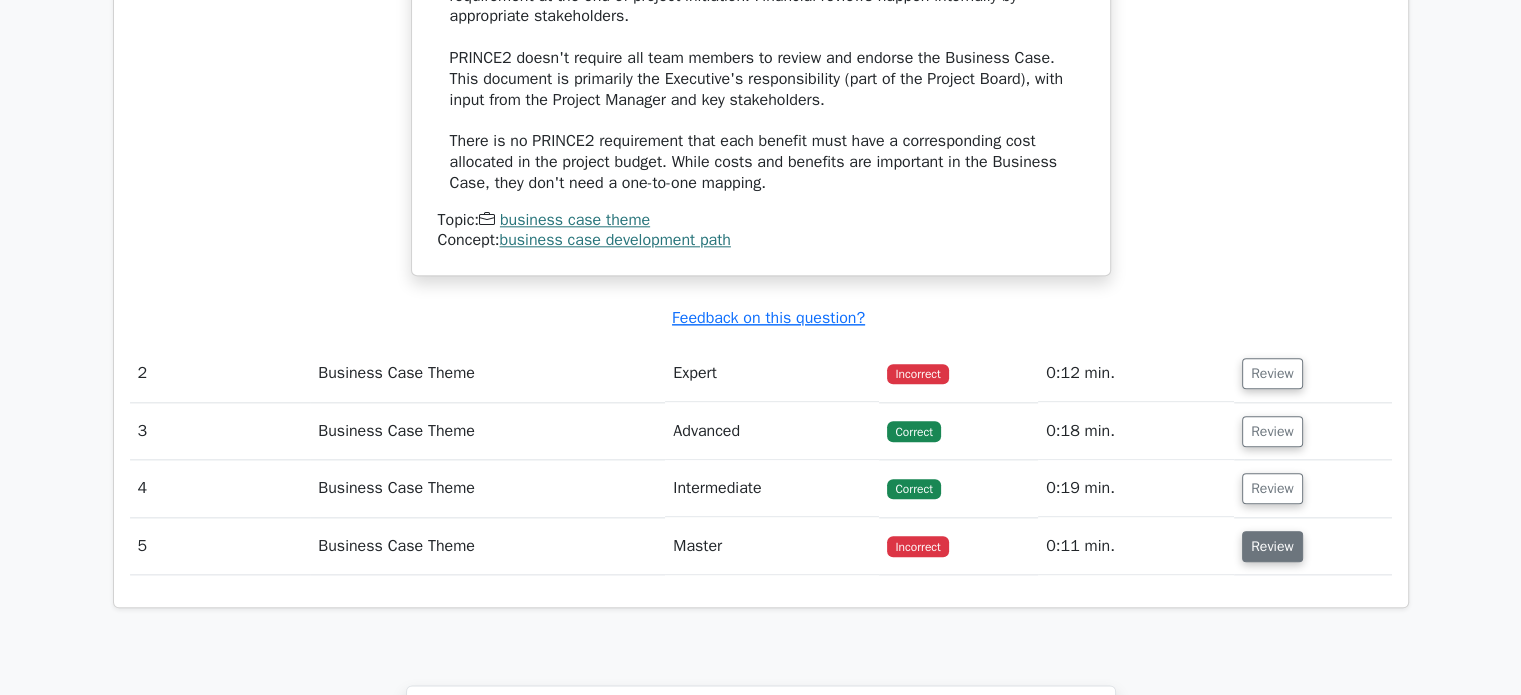 click on "Review" at bounding box center [1272, 546] 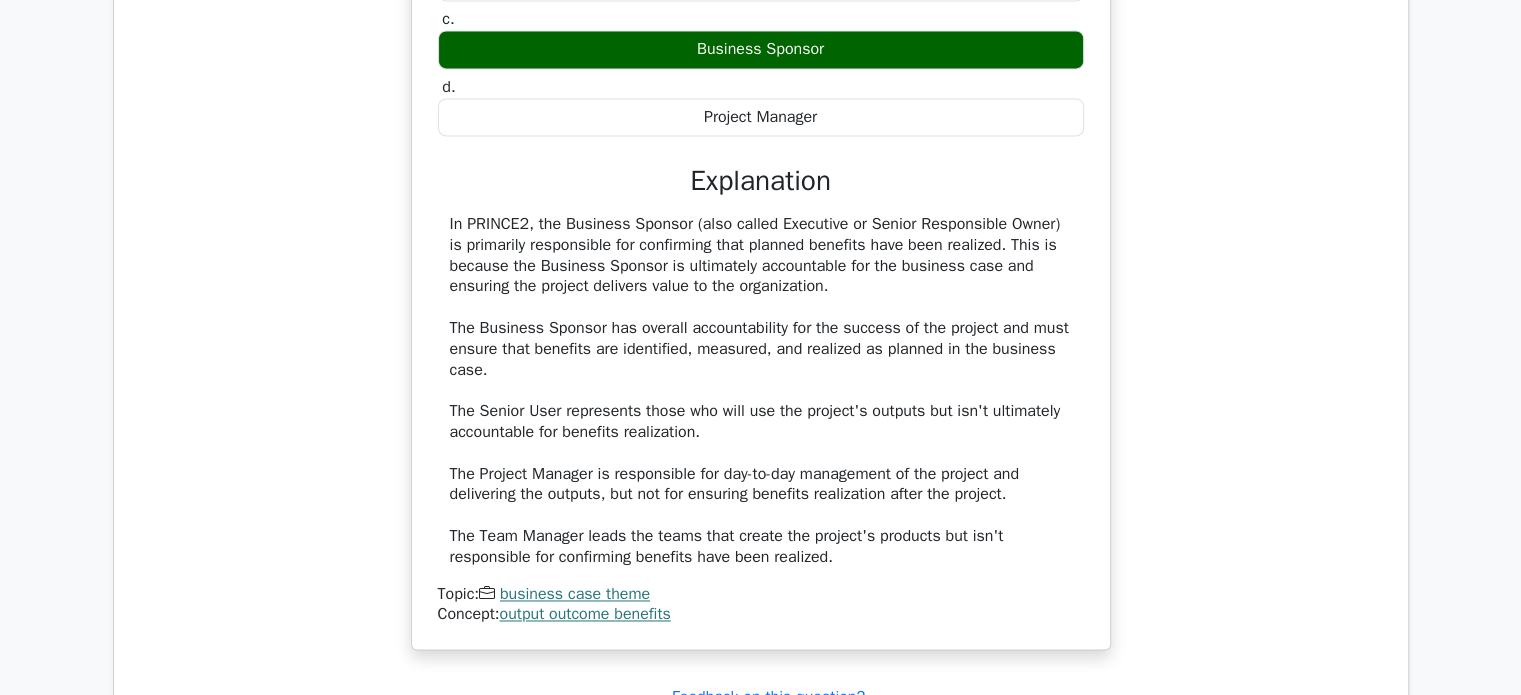 scroll, scrollTop: 3000, scrollLeft: 0, axis: vertical 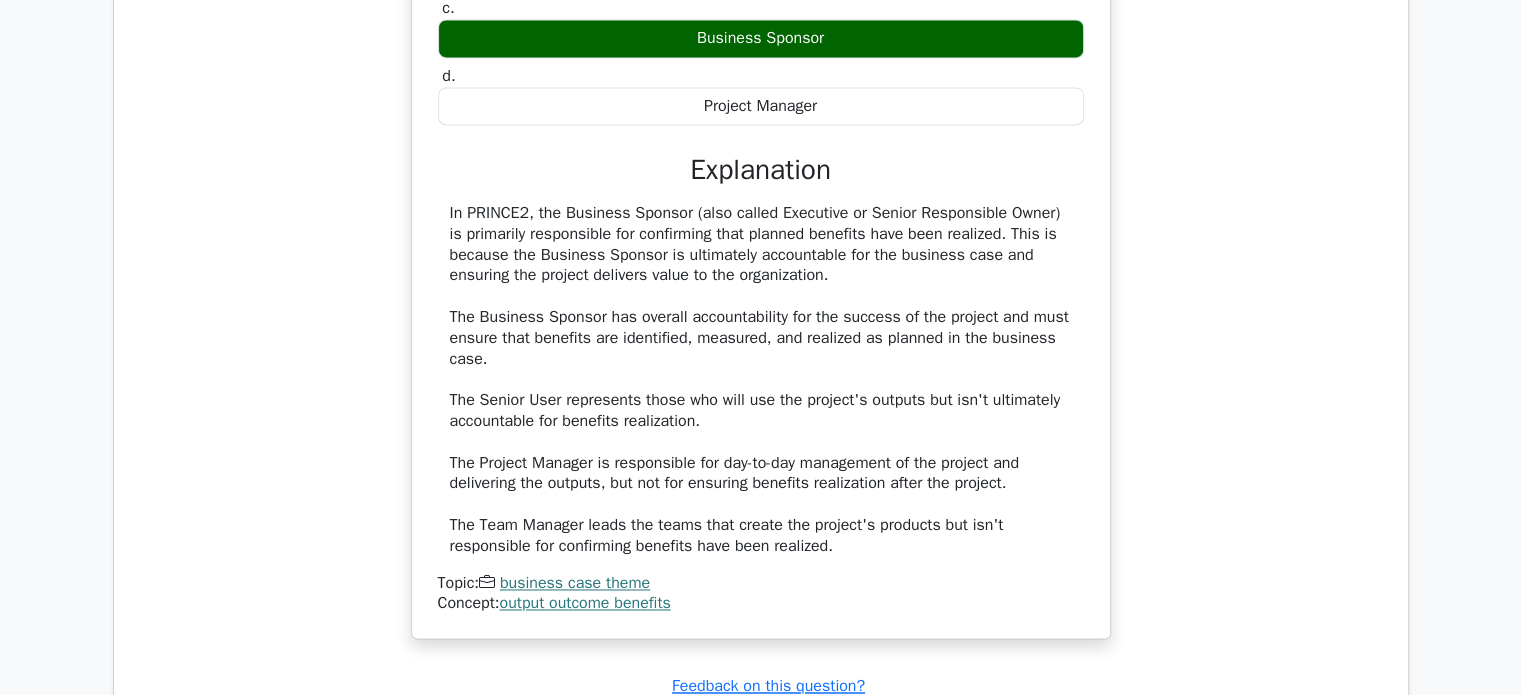 drag, startPoint x: 445, startPoint y: 207, endPoint x: 928, endPoint y: 271, distance: 487.2217 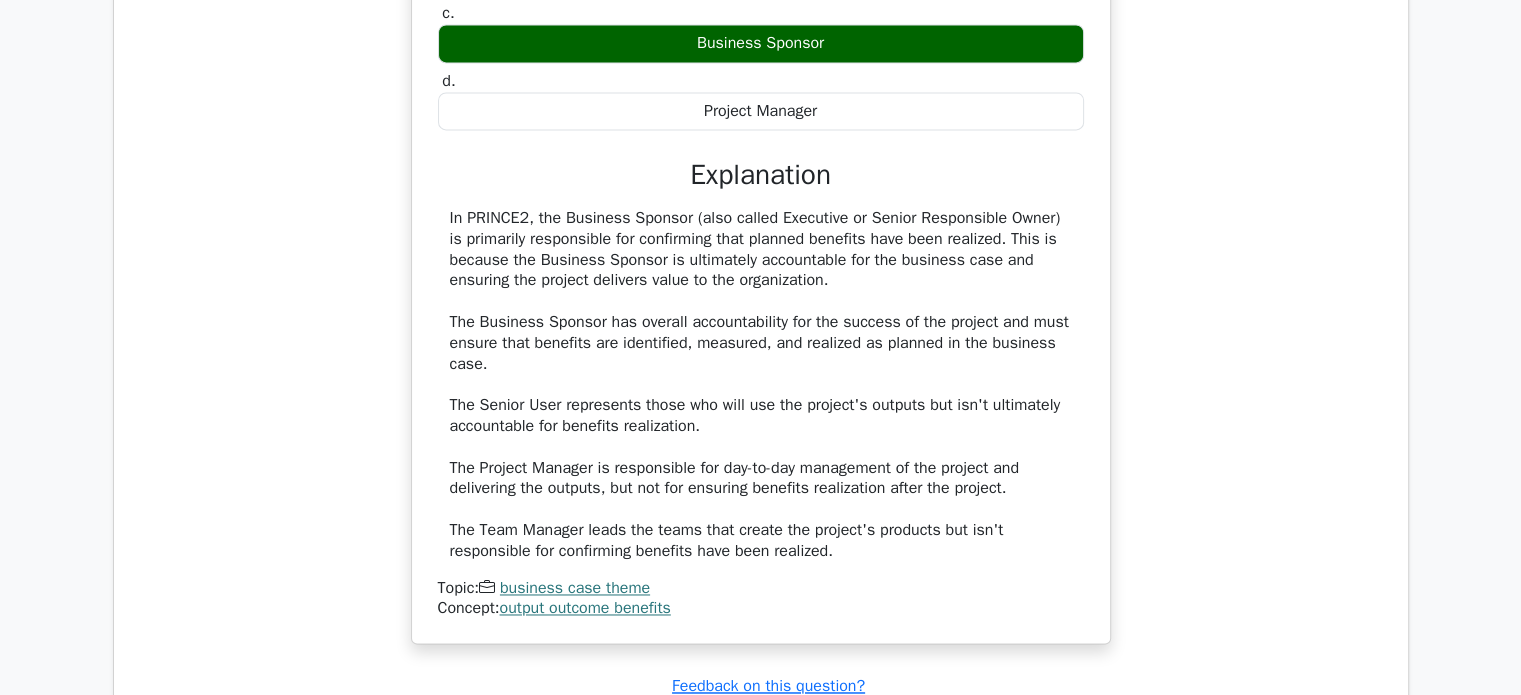 drag, startPoint x: 1192, startPoint y: 179, endPoint x: 1177, endPoint y: 275, distance: 97.16481 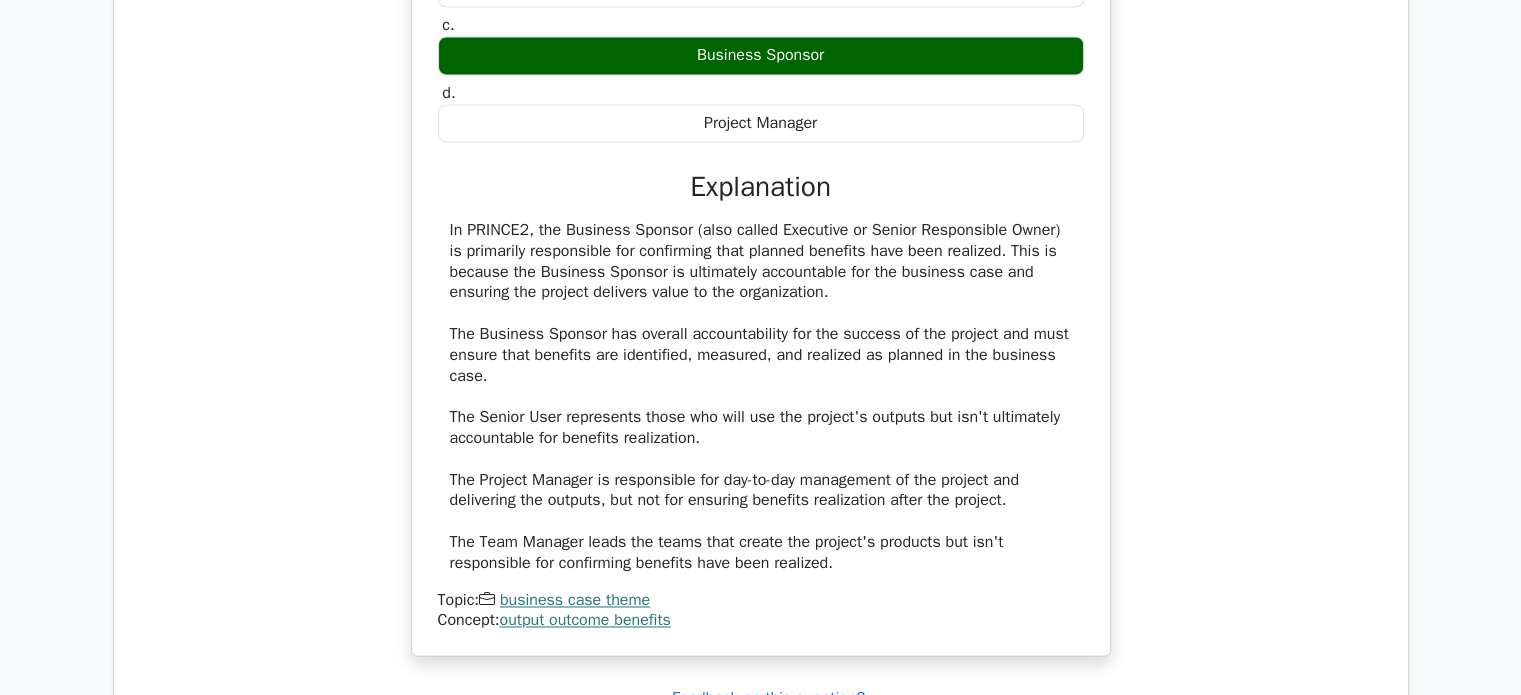 scroll, scrollTop: 2845, scrollLeft: 0, axis: vertical 